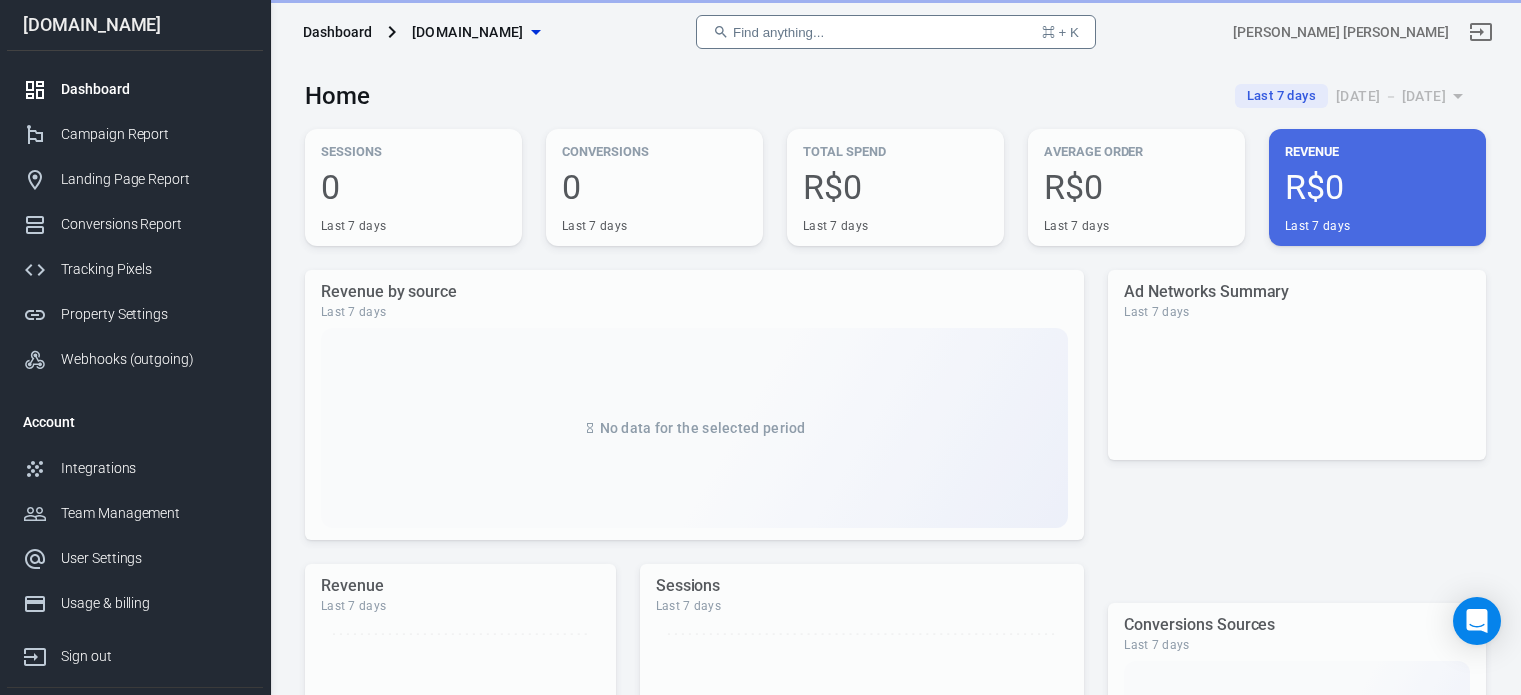 scroll, scrollTop: 0, scrollLeft: 0, axis: both 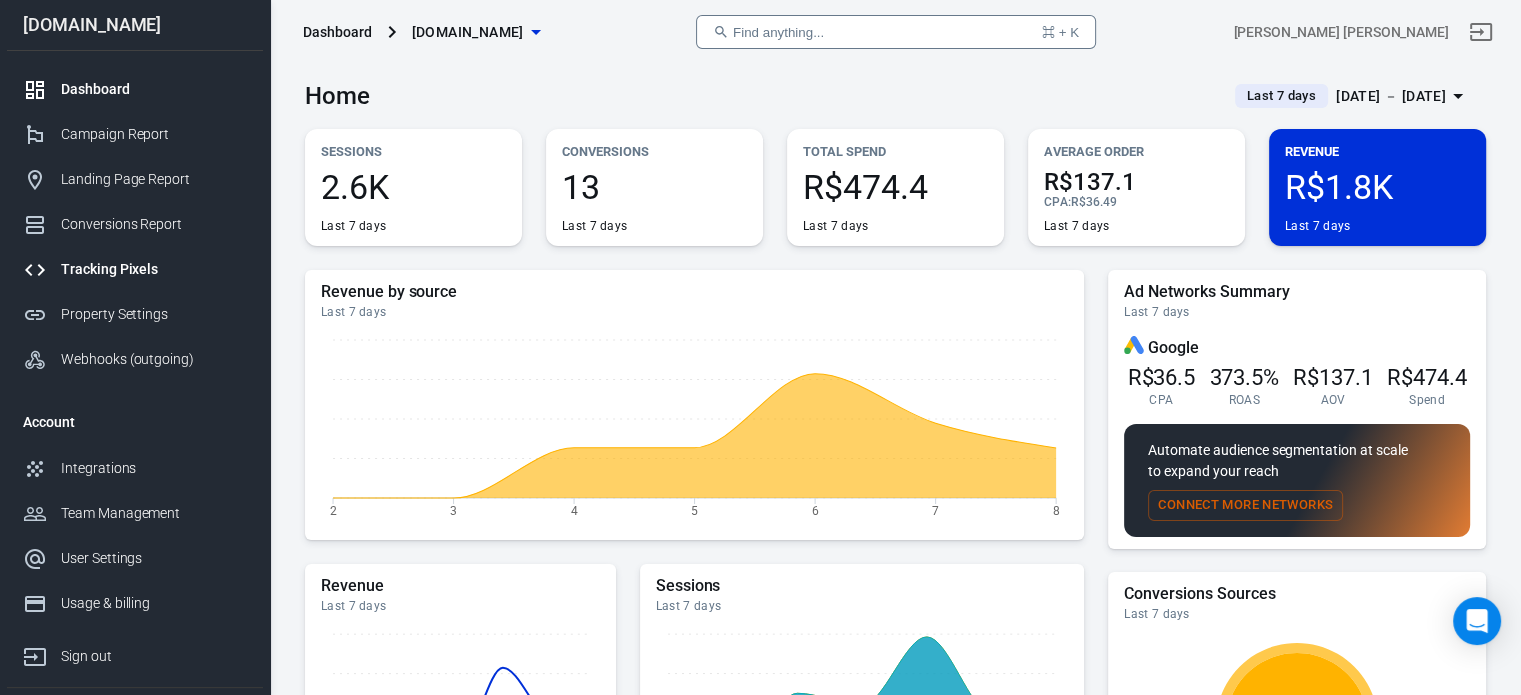 click on "Tracking Pixels" at bounding box center [135, 269] 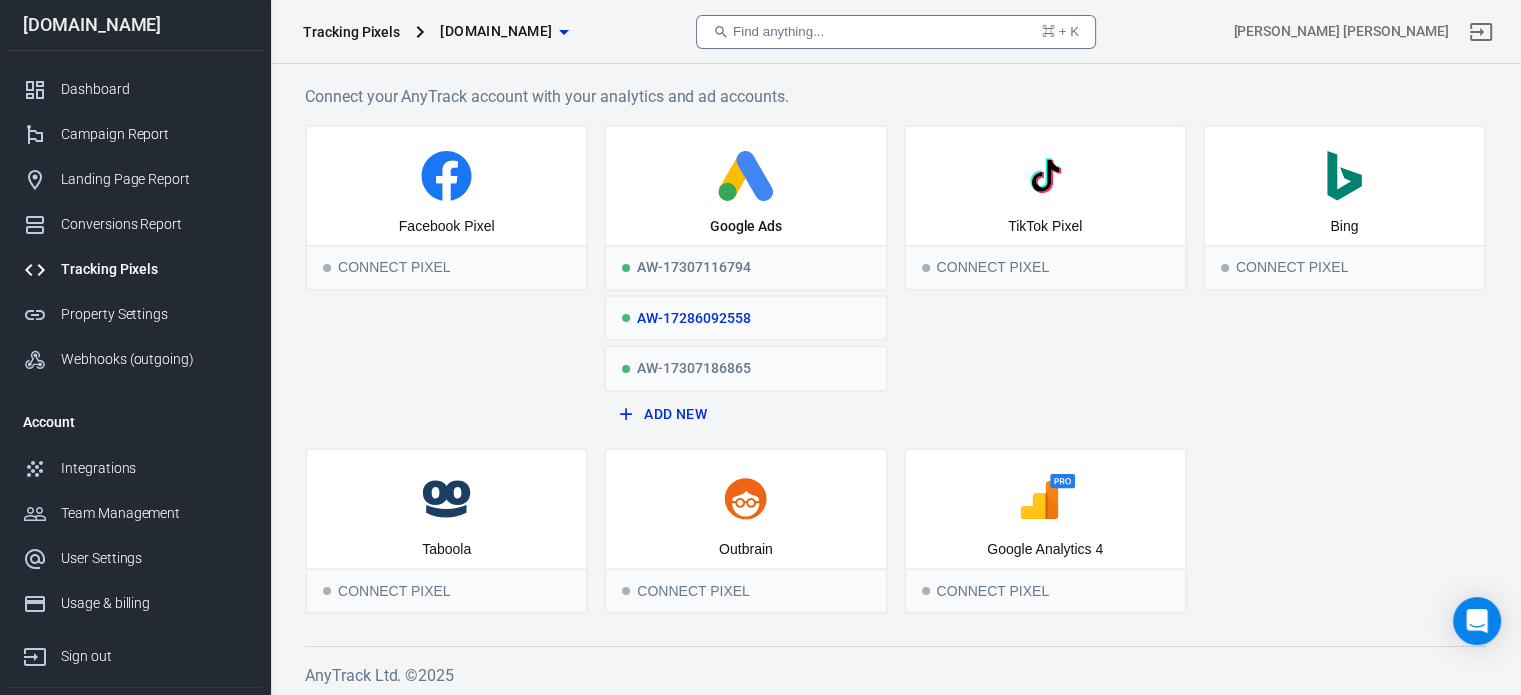 click on "AW-17286092558" at bounding box center (745, 318) 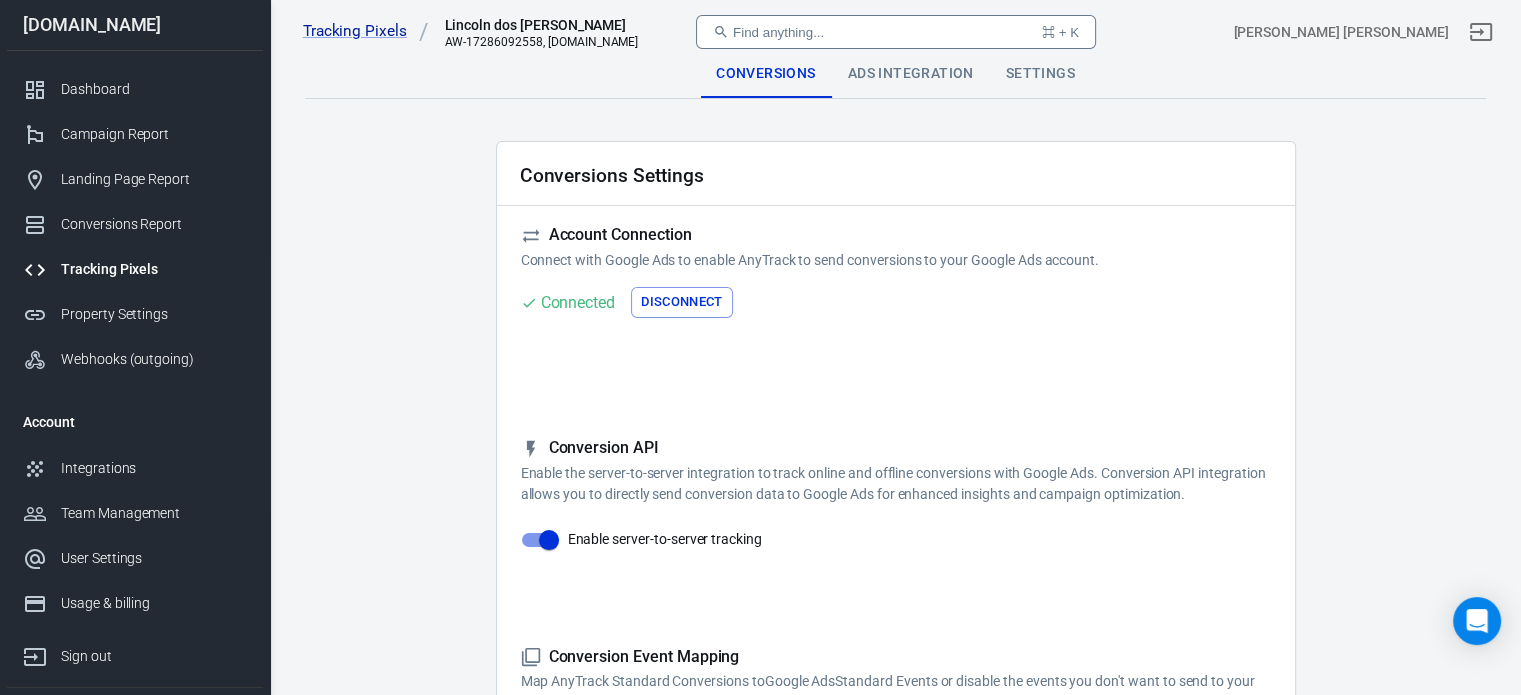 click on "Tracking Pixels Lincoln dos [PERSON_NAME] AW-17286092558, [DOMAIN_NAME] Find anything... ⌘ + K [PERSON_NAME] [PERSON_NAME]" at bounding box center (896, 32) 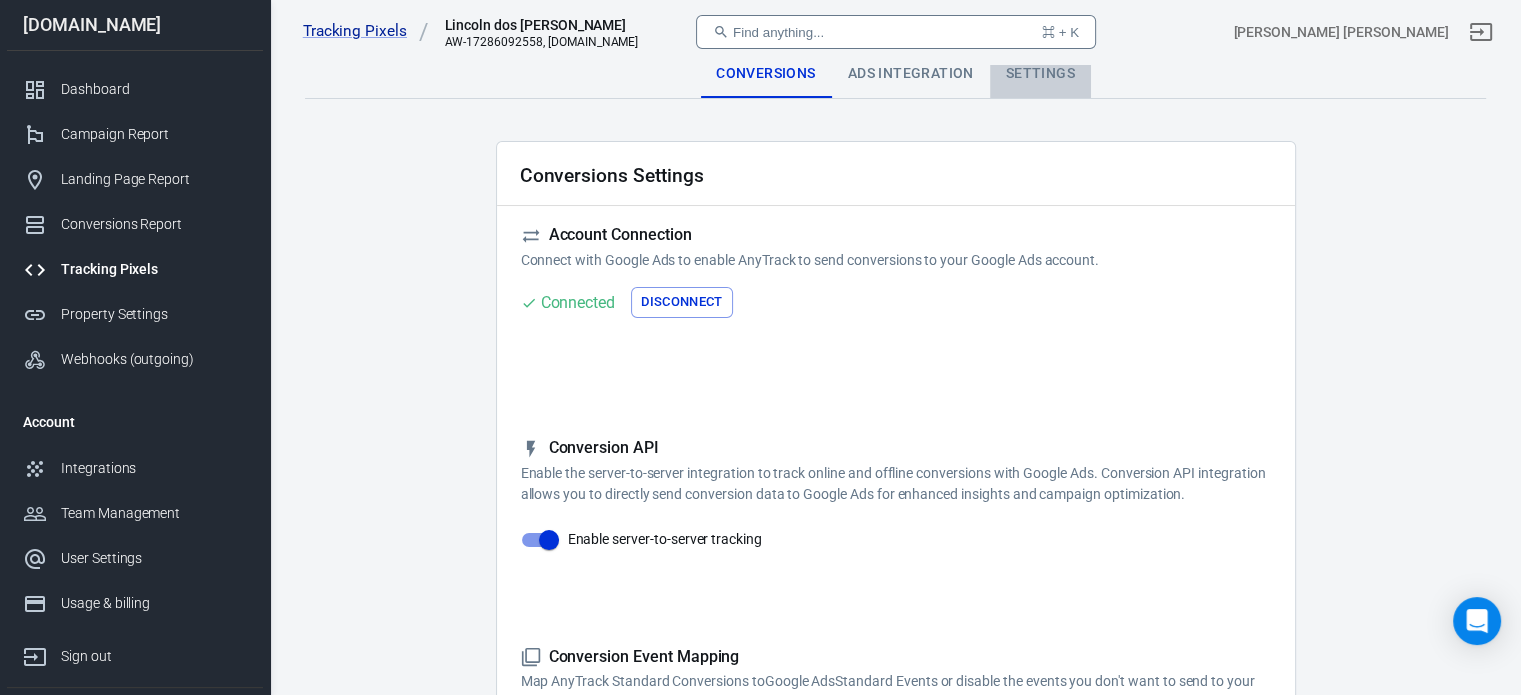 click on "Settings" at bounding box center (1040, 74) 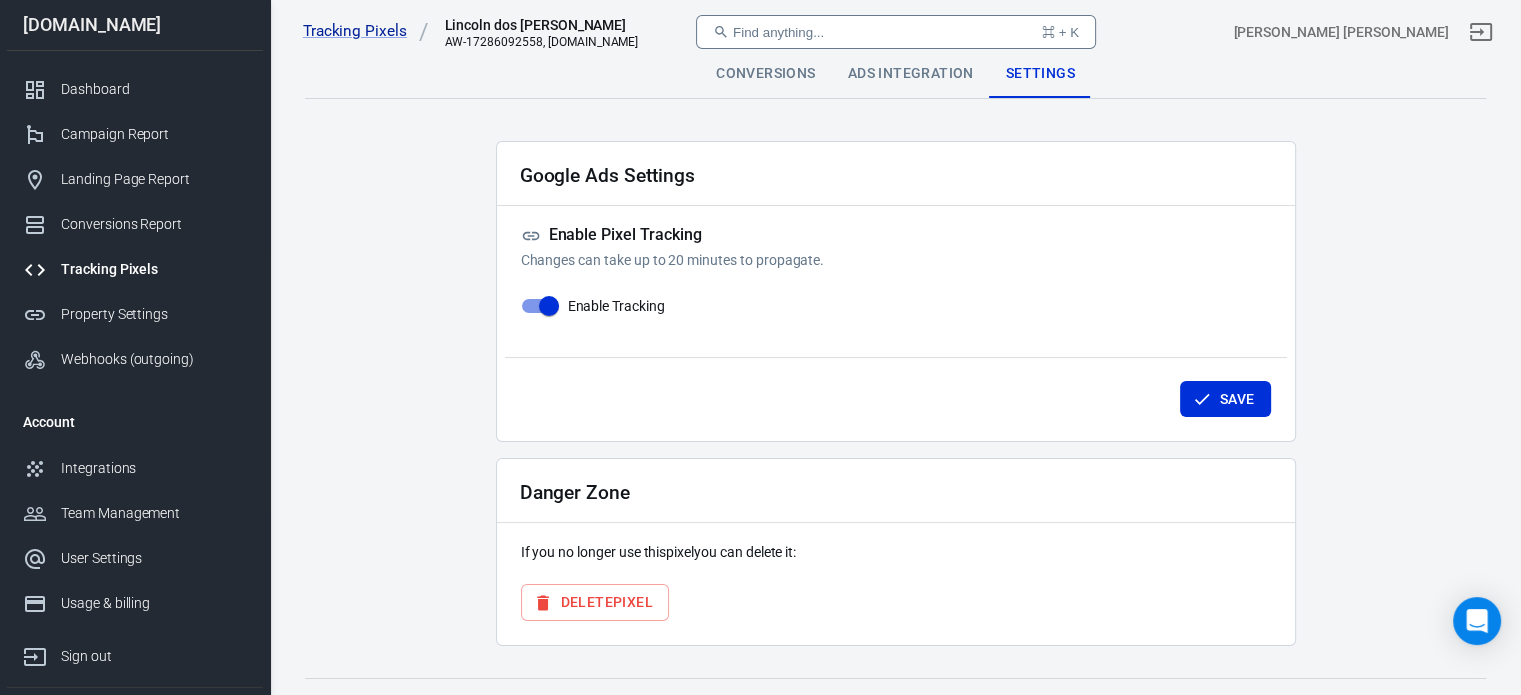 scroll, scrollTop: 35, scrollLeft: 0, axis: vertical 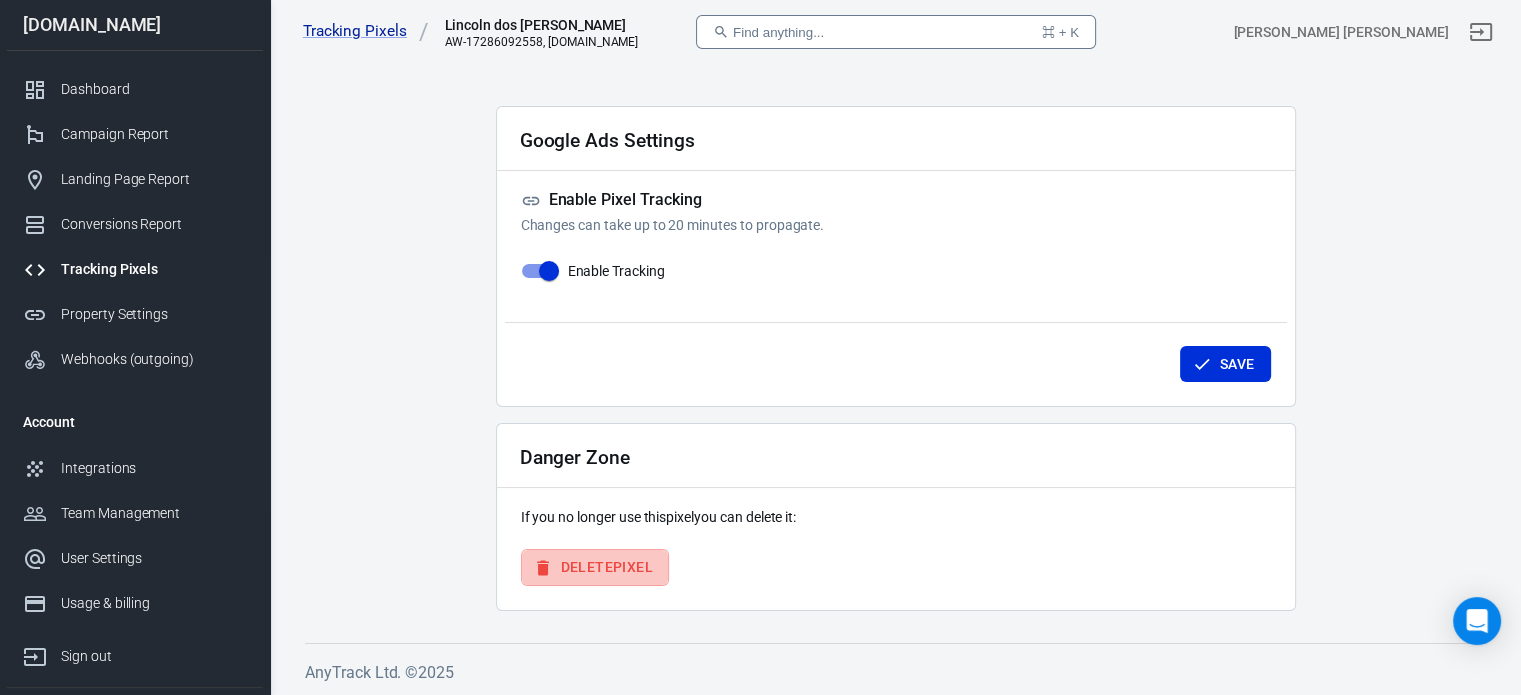 click on "Delete  Pixel" at bounding box center [595, 567] 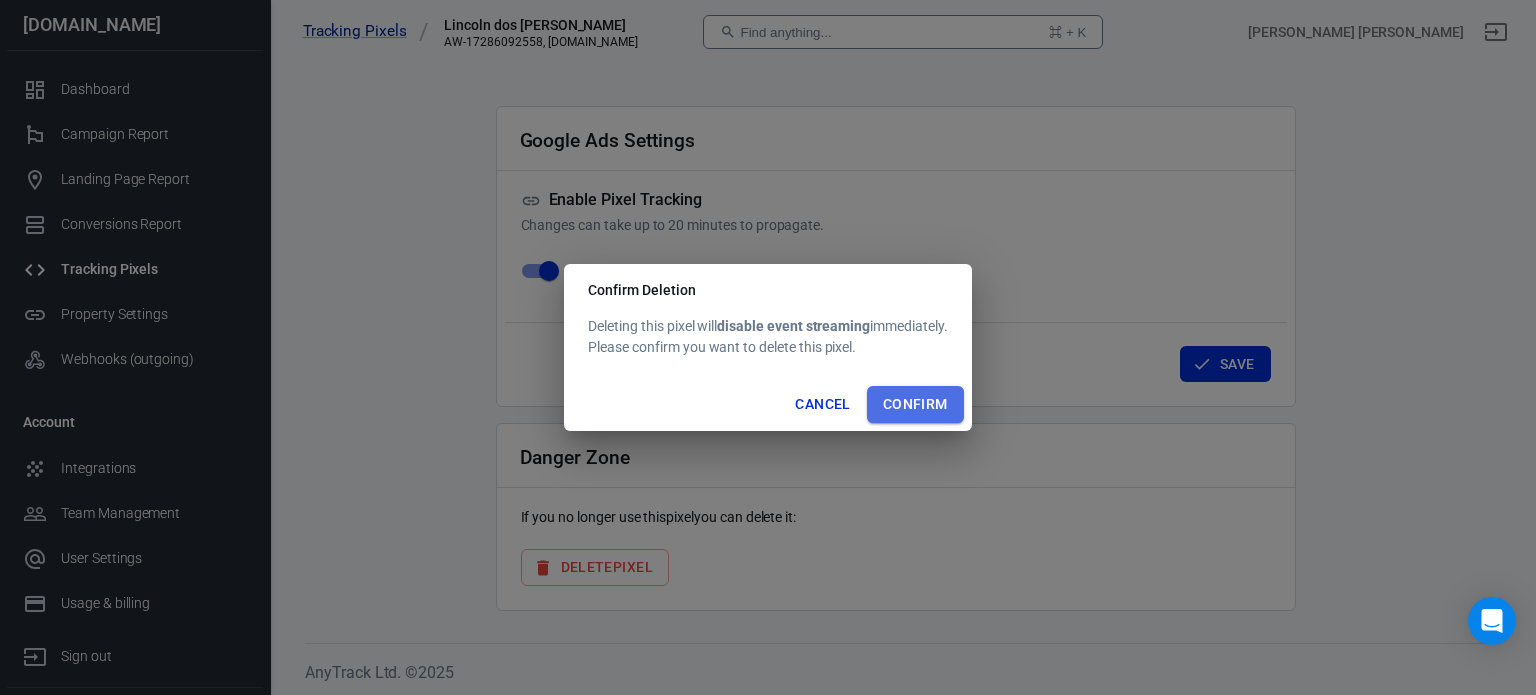 click on "Confirm" at bounding box center (915, 404) 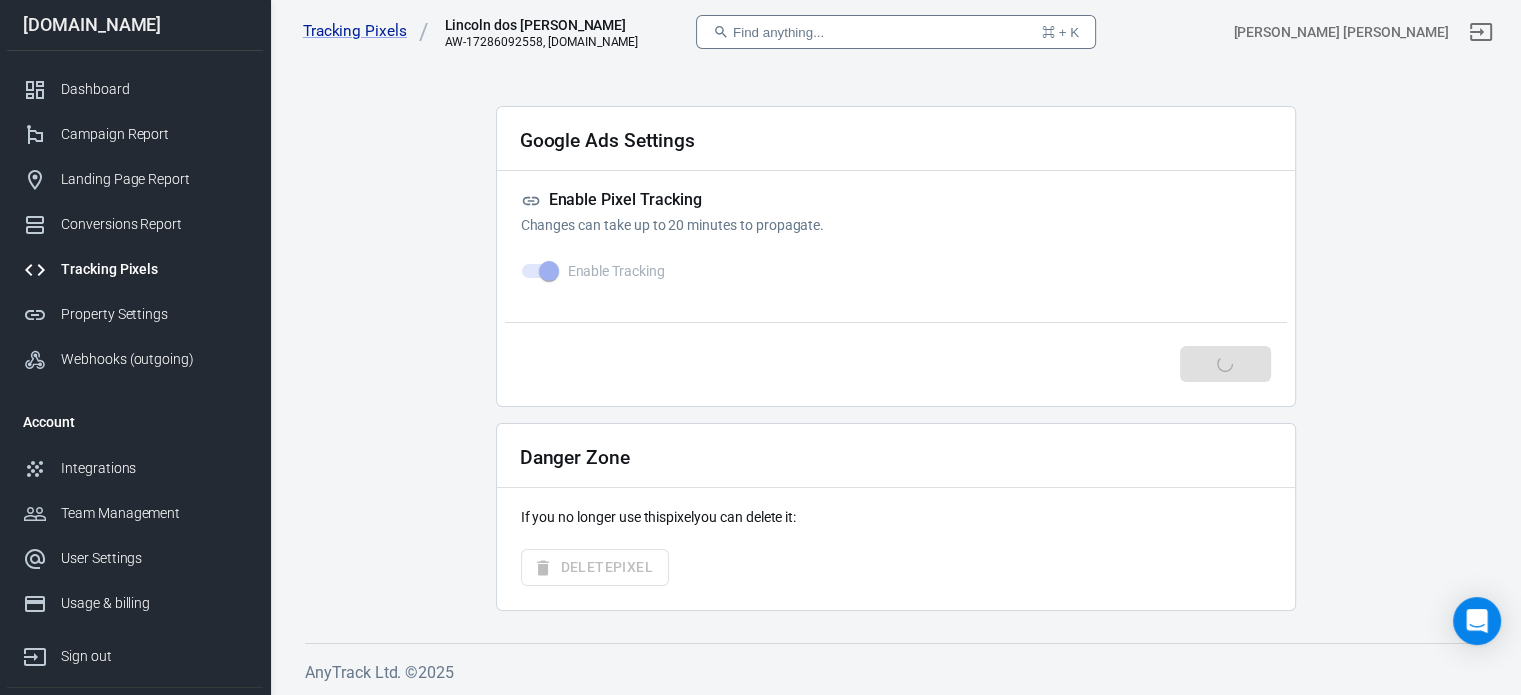 scroll, scrollTop: 0, scrollLeft: 0, axis: both 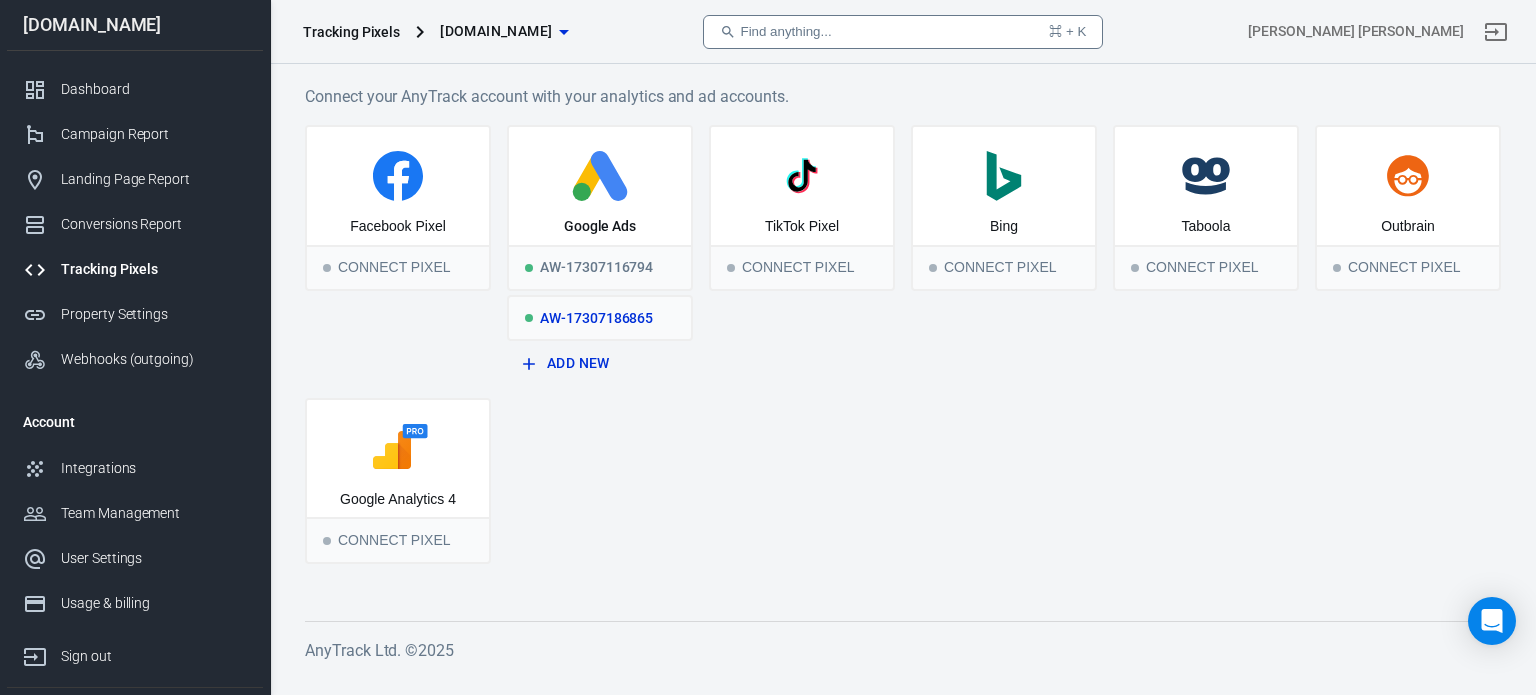 click on "AW-17307186865" at bounding box center [600, 318] 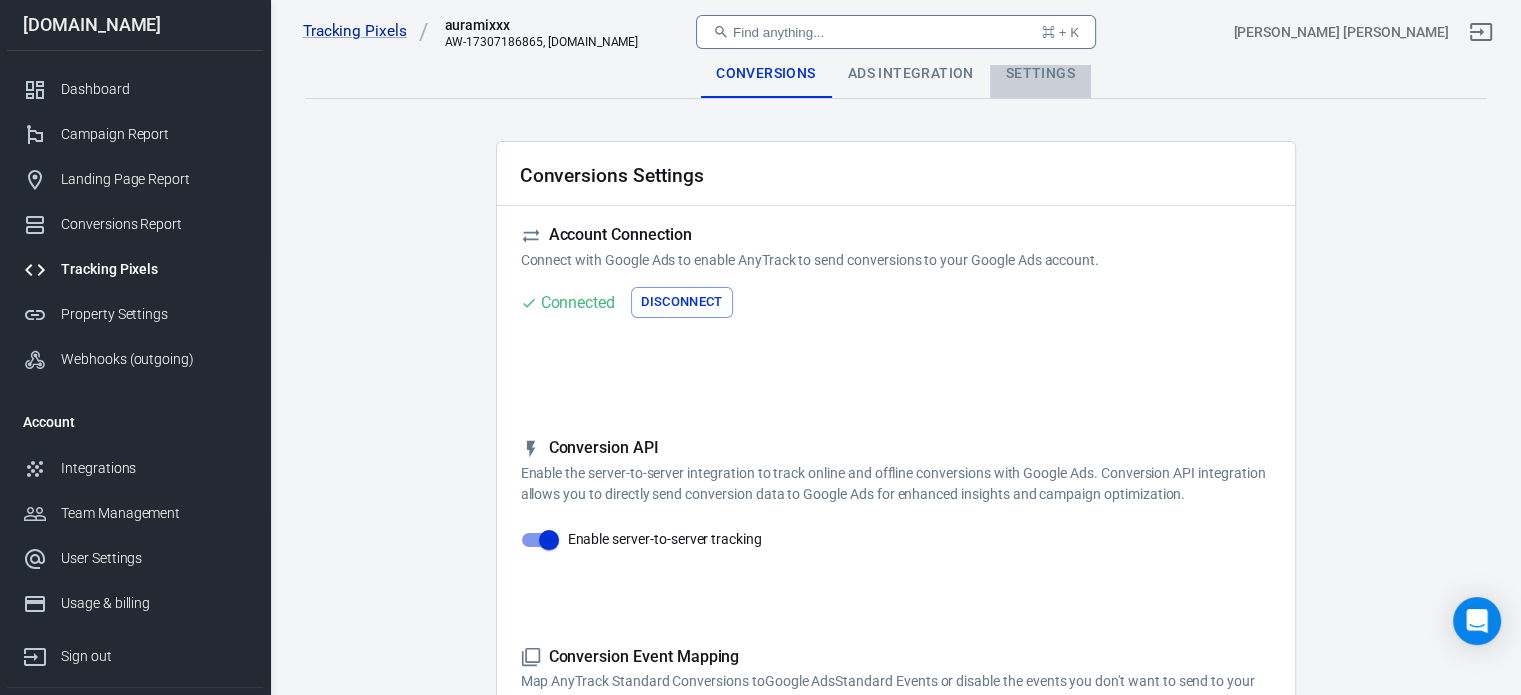 click on "Settings" at bounding box center (1040, 74) 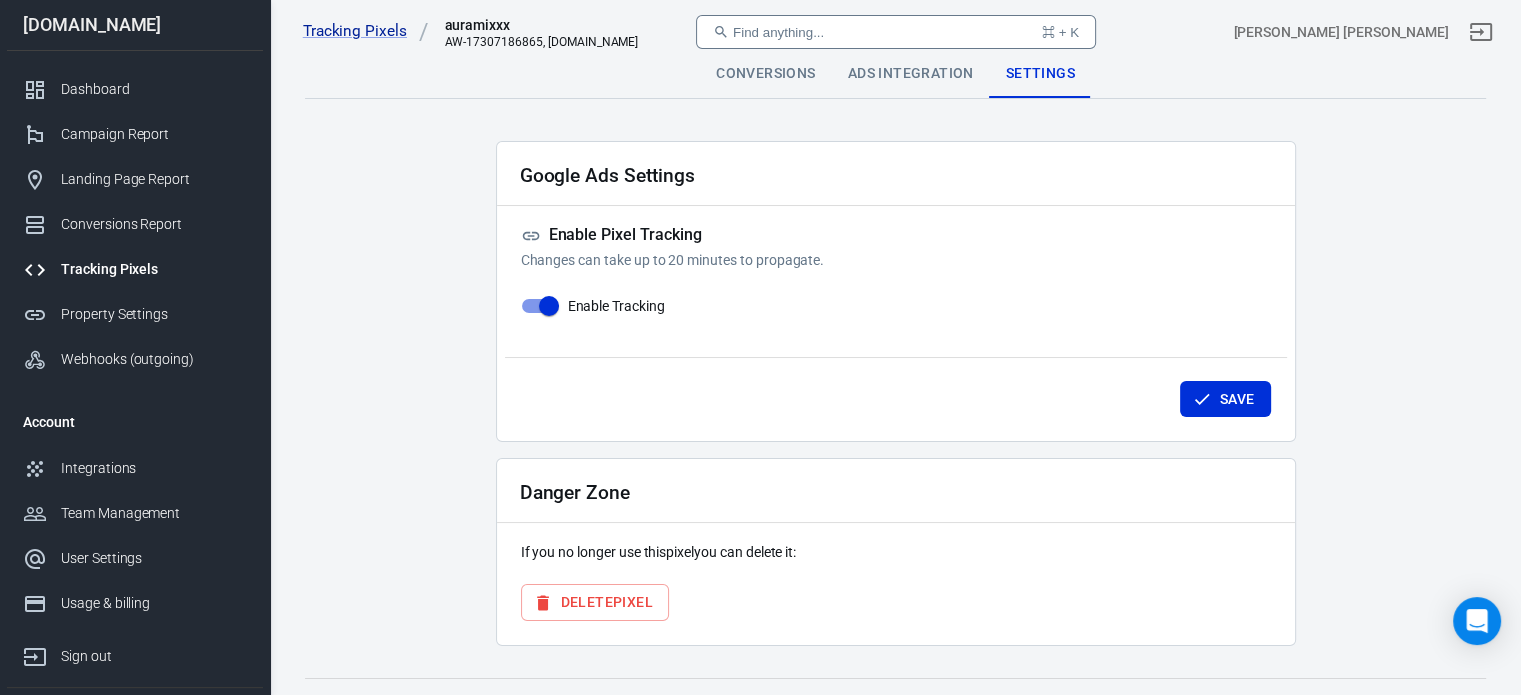 scroll, scrollTop: 35, scrollLeft: 0, axis: vertical 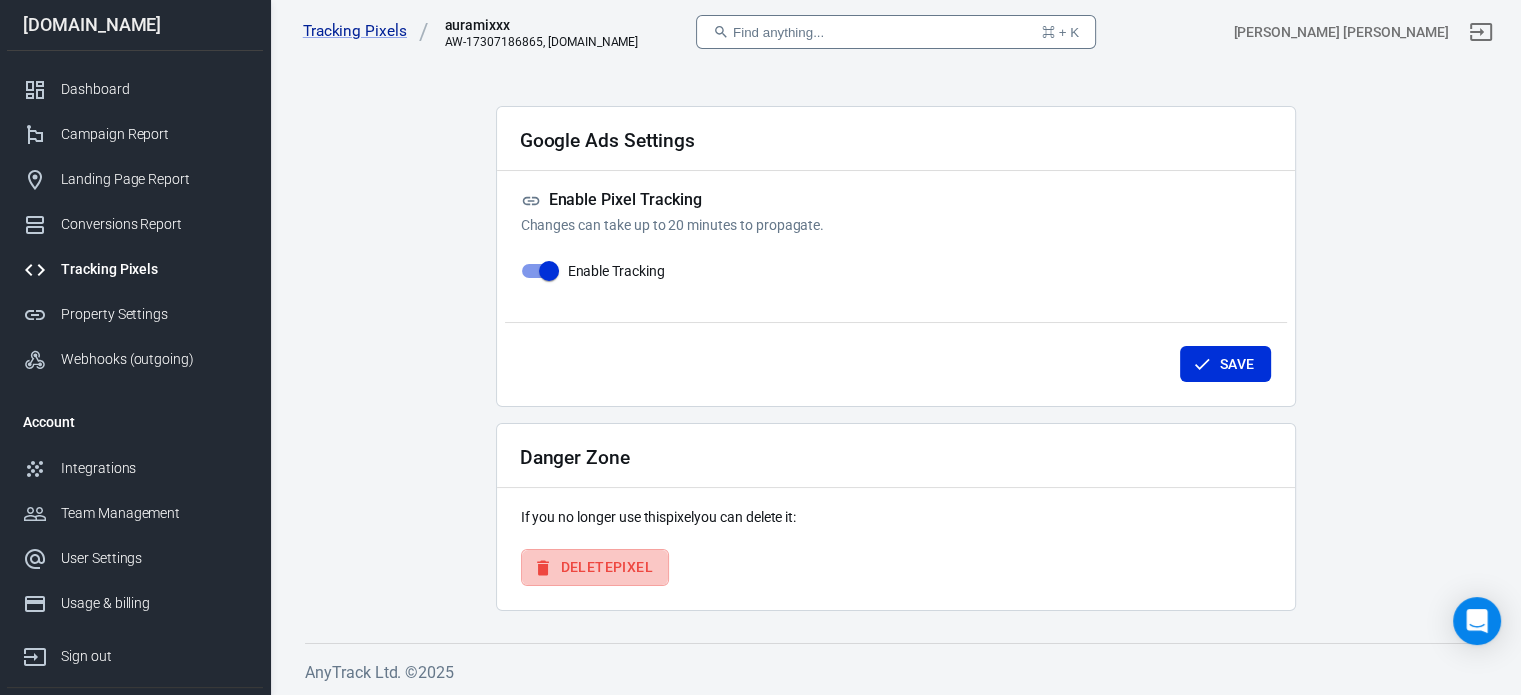 click on "Delete  Pixel" at bounding box center [595, 567] 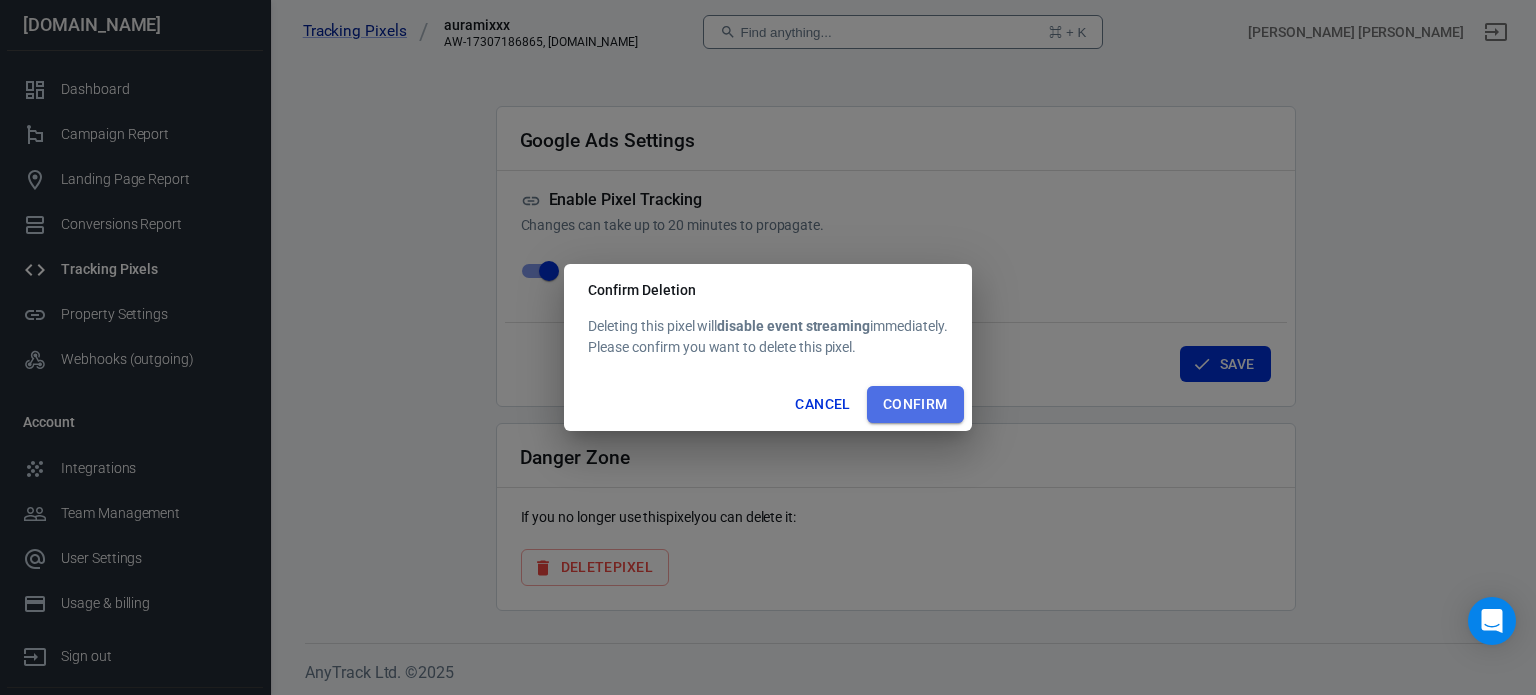 click on "Confirm" at bounding box center (915, 404) 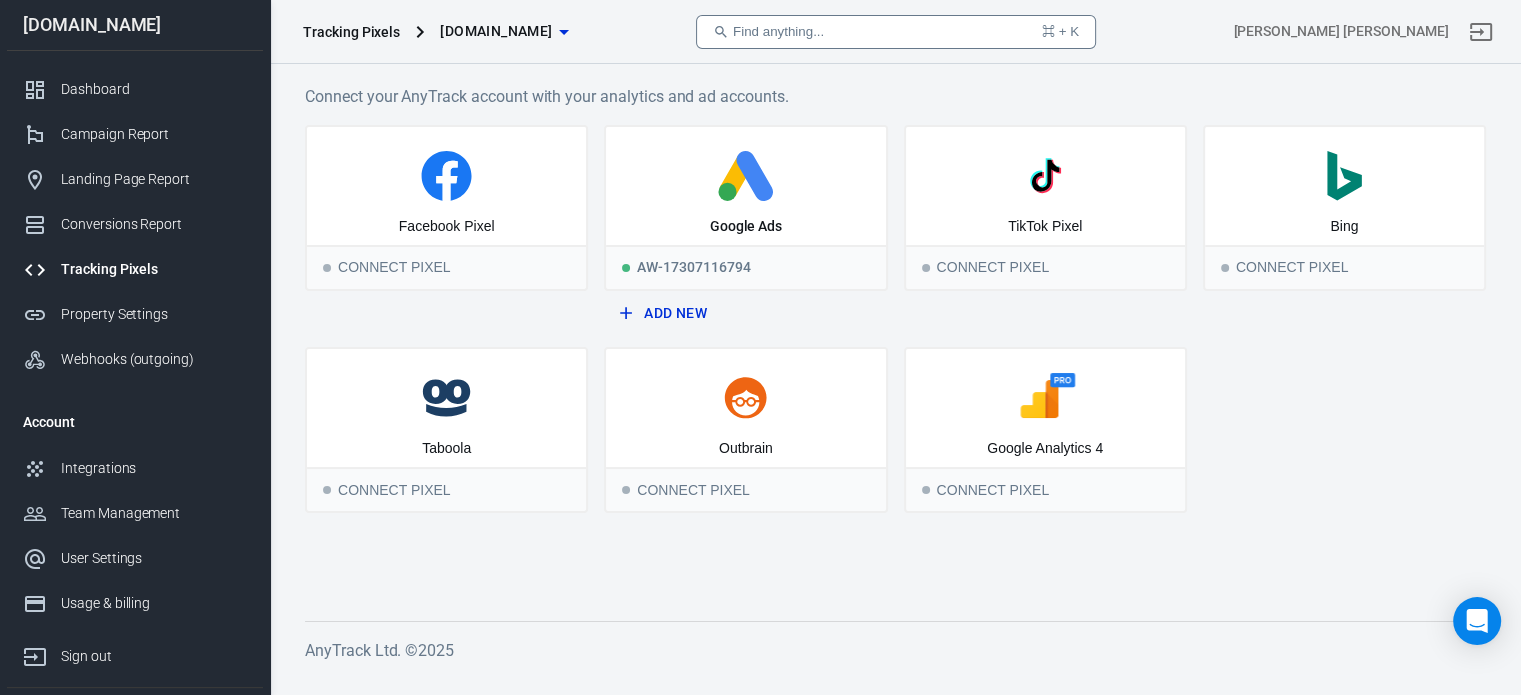 scroll, scrollTop: 0, scrollLeft: 0, axis: both 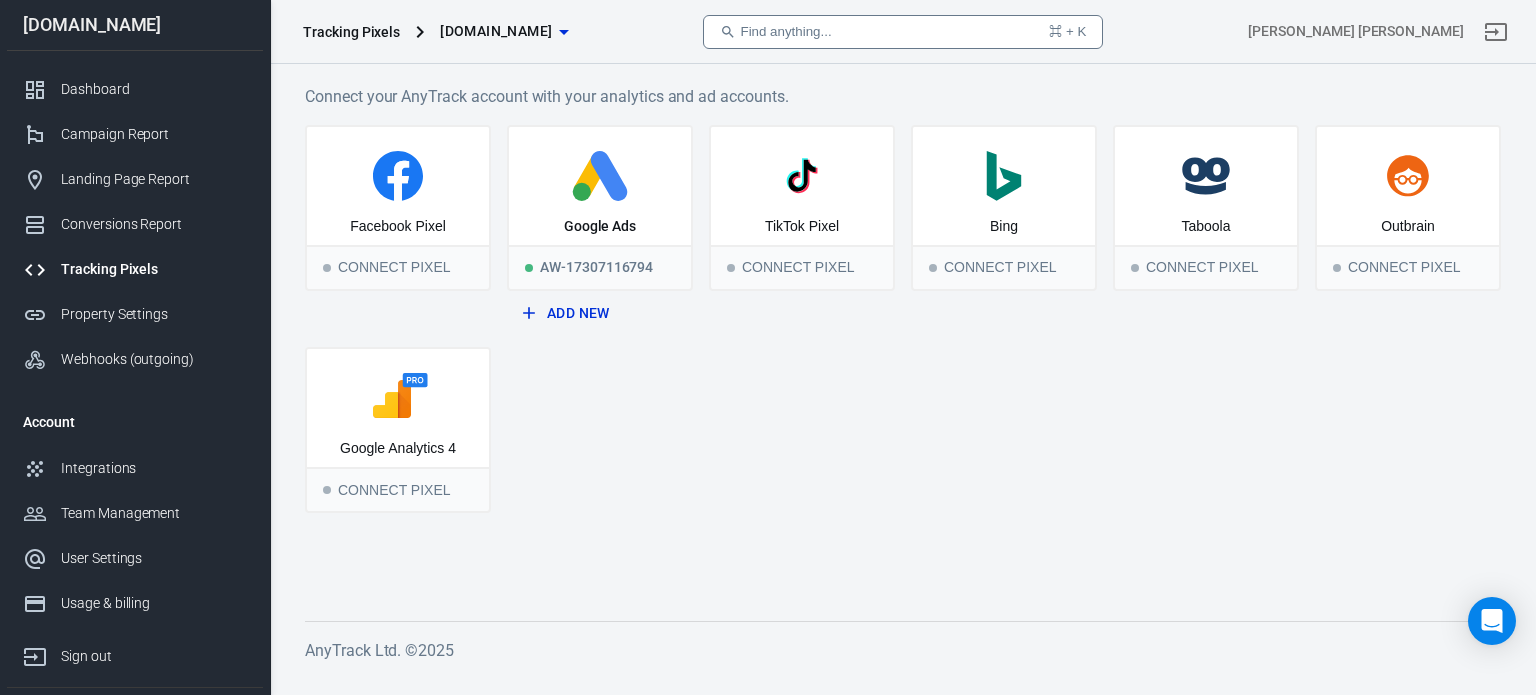 click 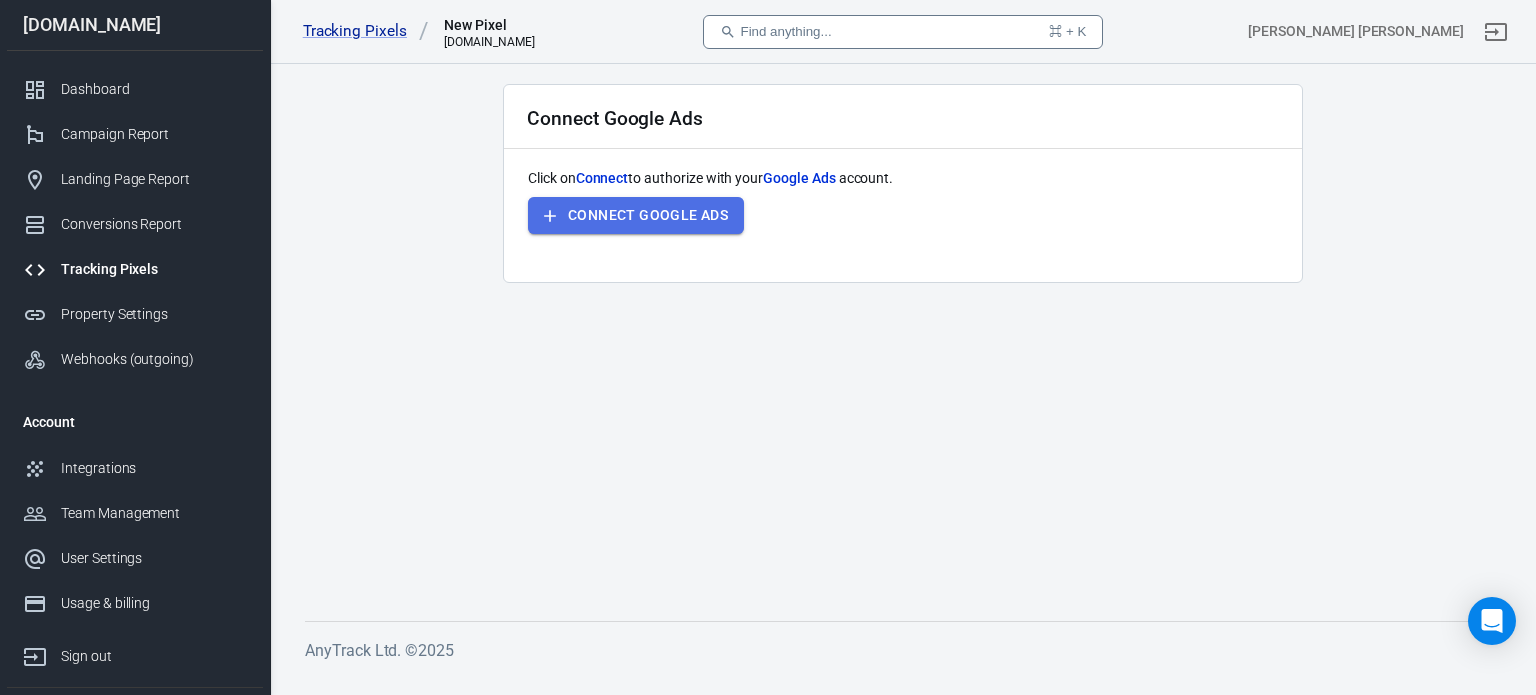 click on "Connect Google Ads" at bounding box center (648, 215) 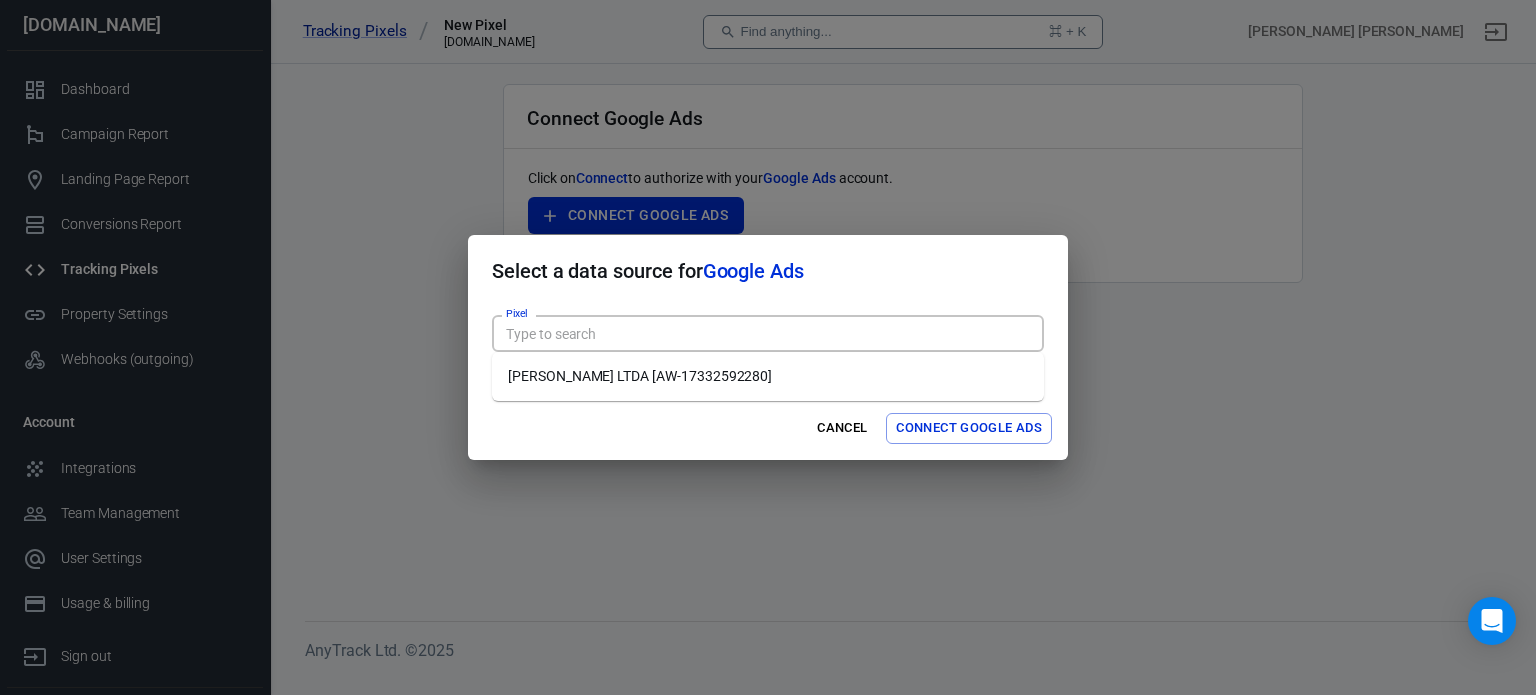 click on "Pixel" at bounding box center (766, 333) 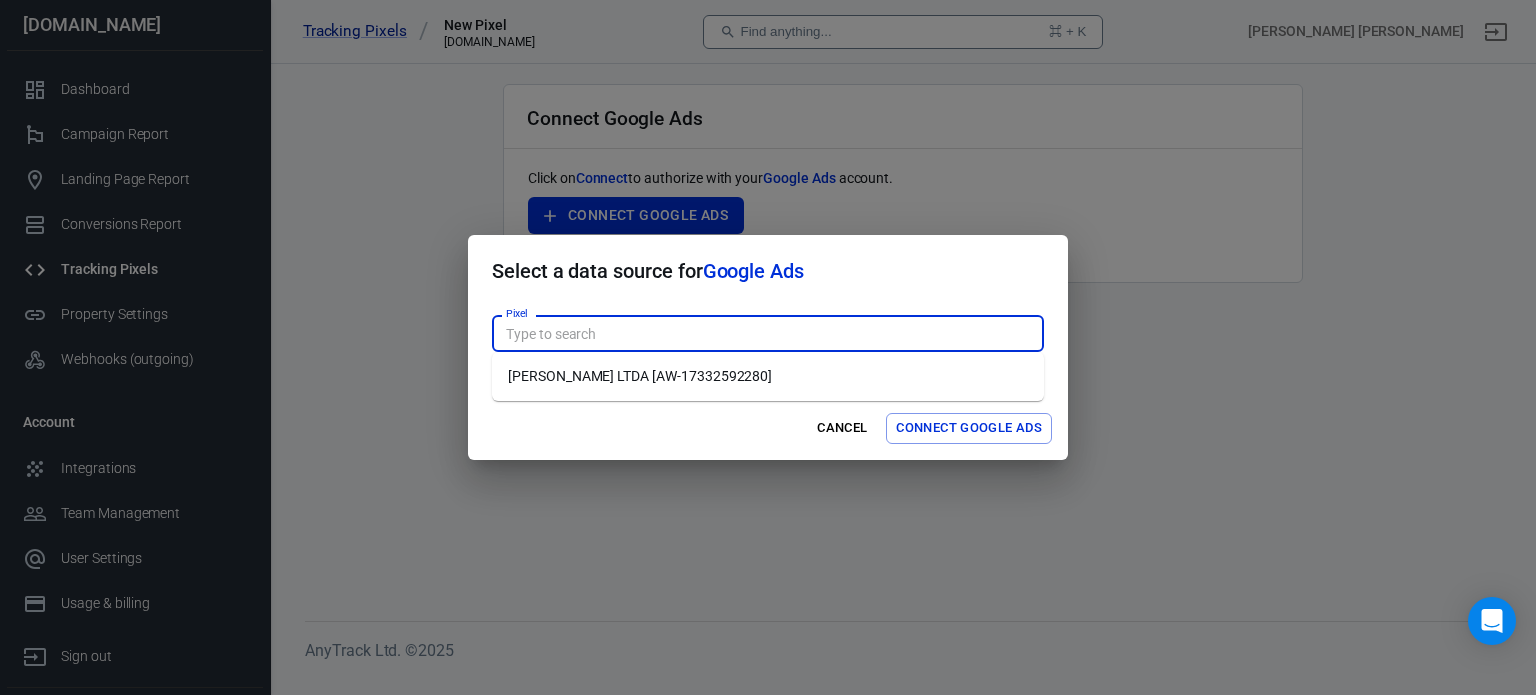 click on "[PERSON_NAME] LTDA [AW-17332592280]" at bounding box center [768, 376] 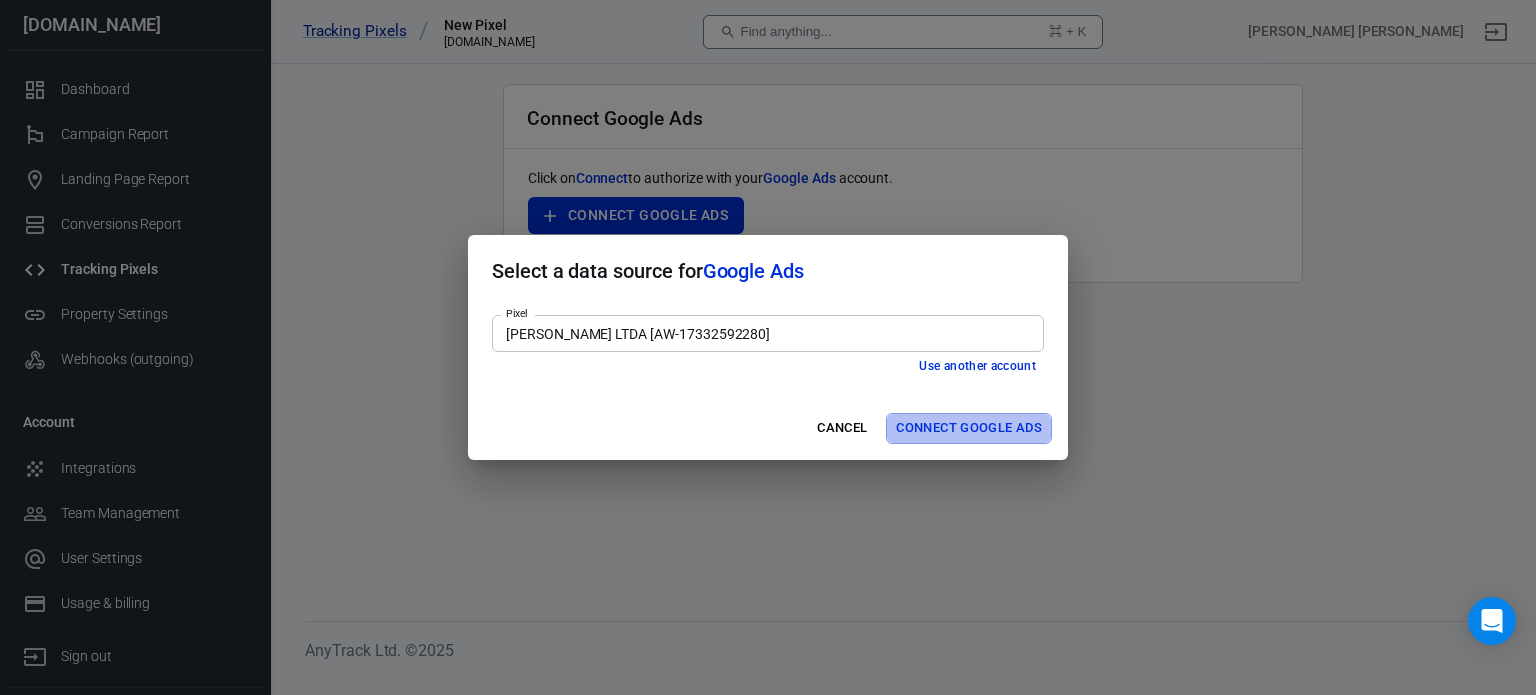 click on "Connect Google Ads" at bounding box center [969, 428] 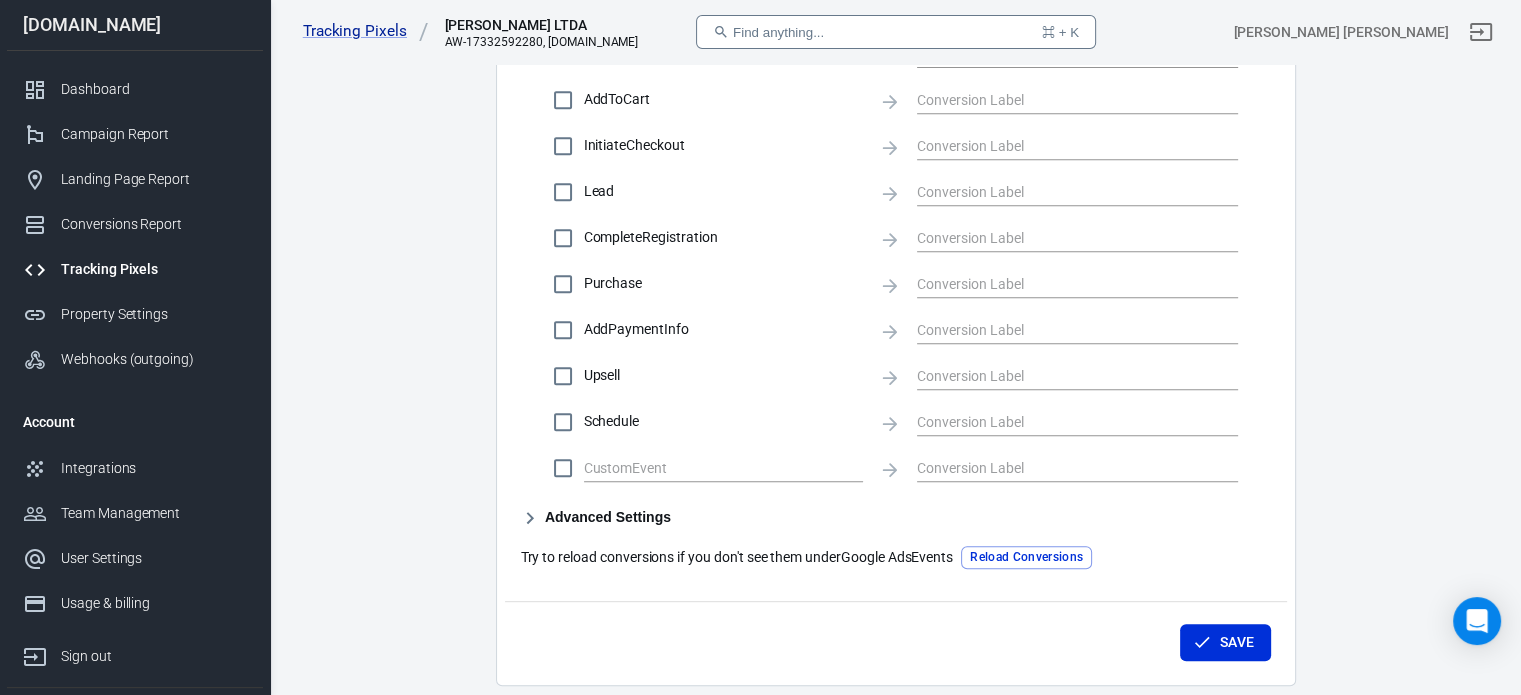 scroll, scrollTop: 688, scrollLeft: 0, axis: vertical 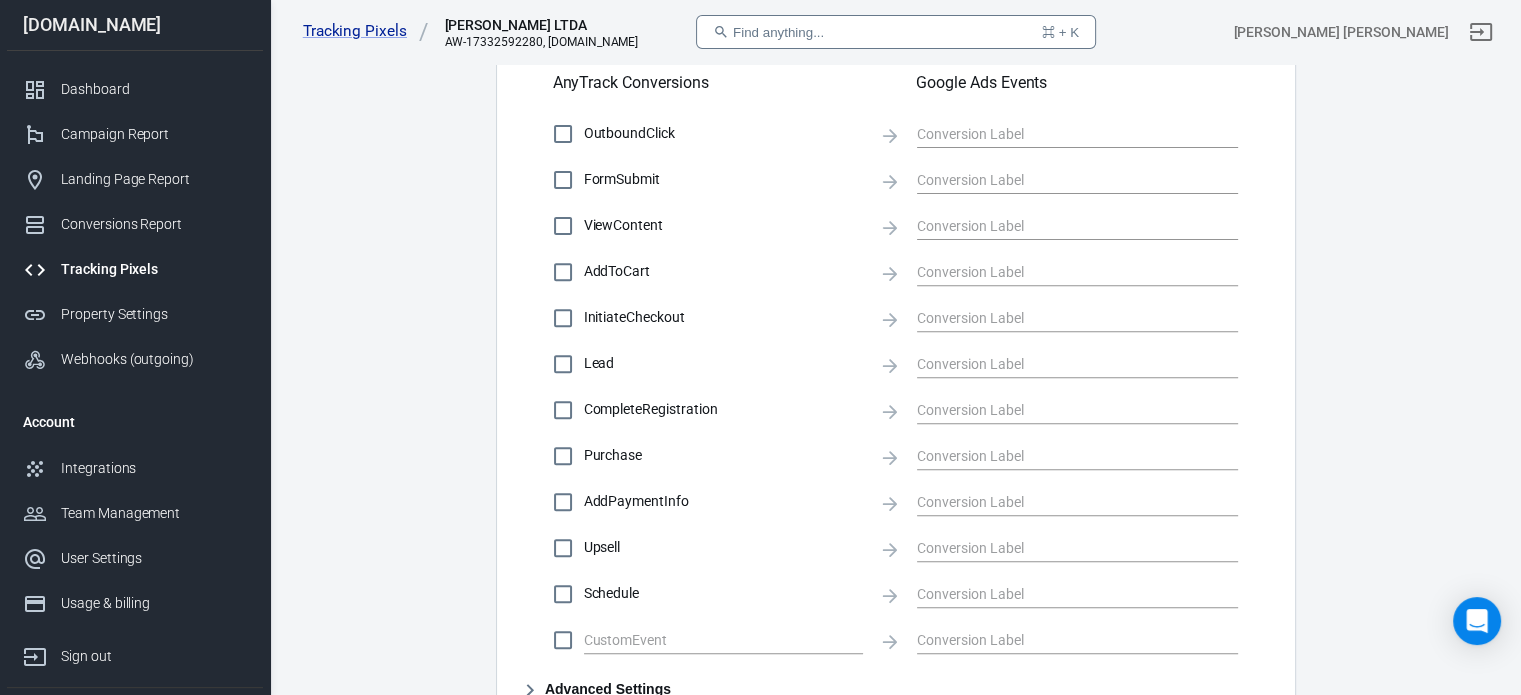 click on "Purchase" at bounding box center (723, 455) 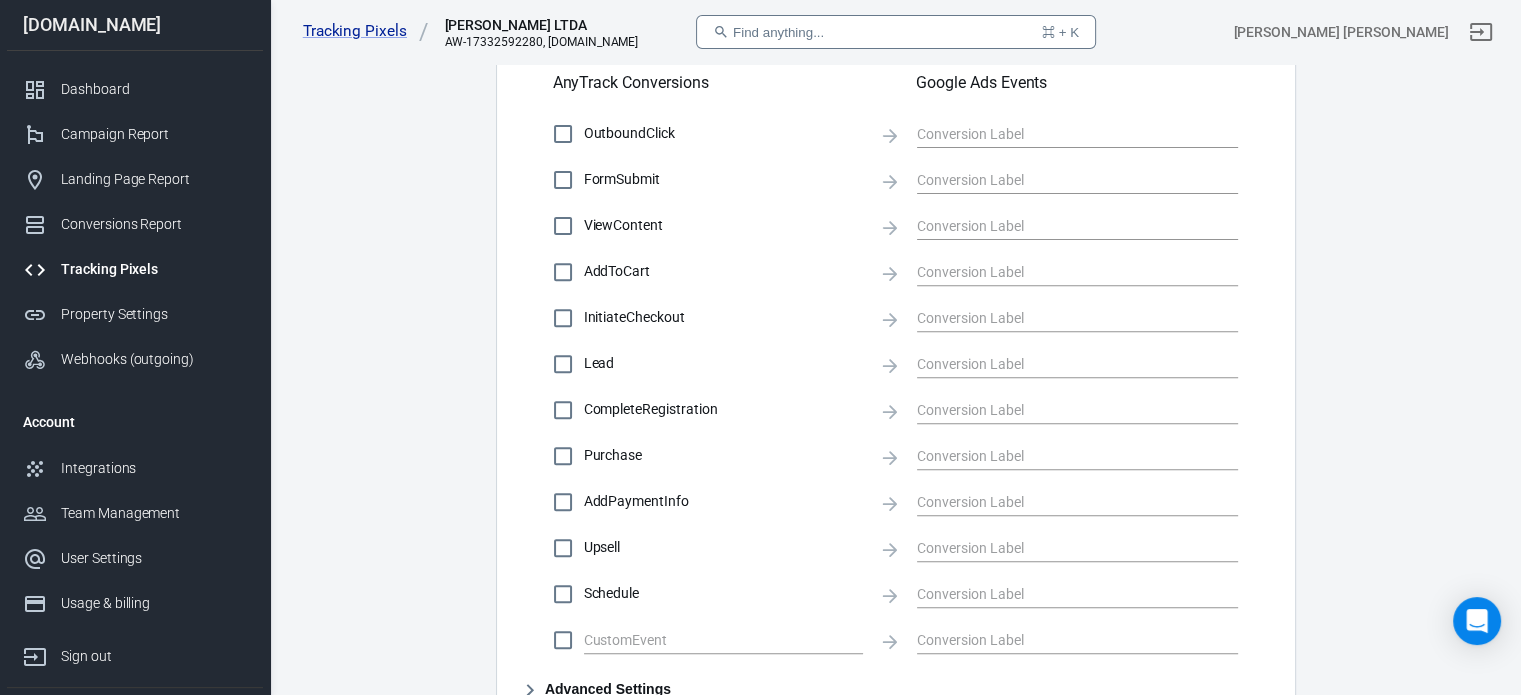 click on "Purchase" at bounding box center (563, 456) 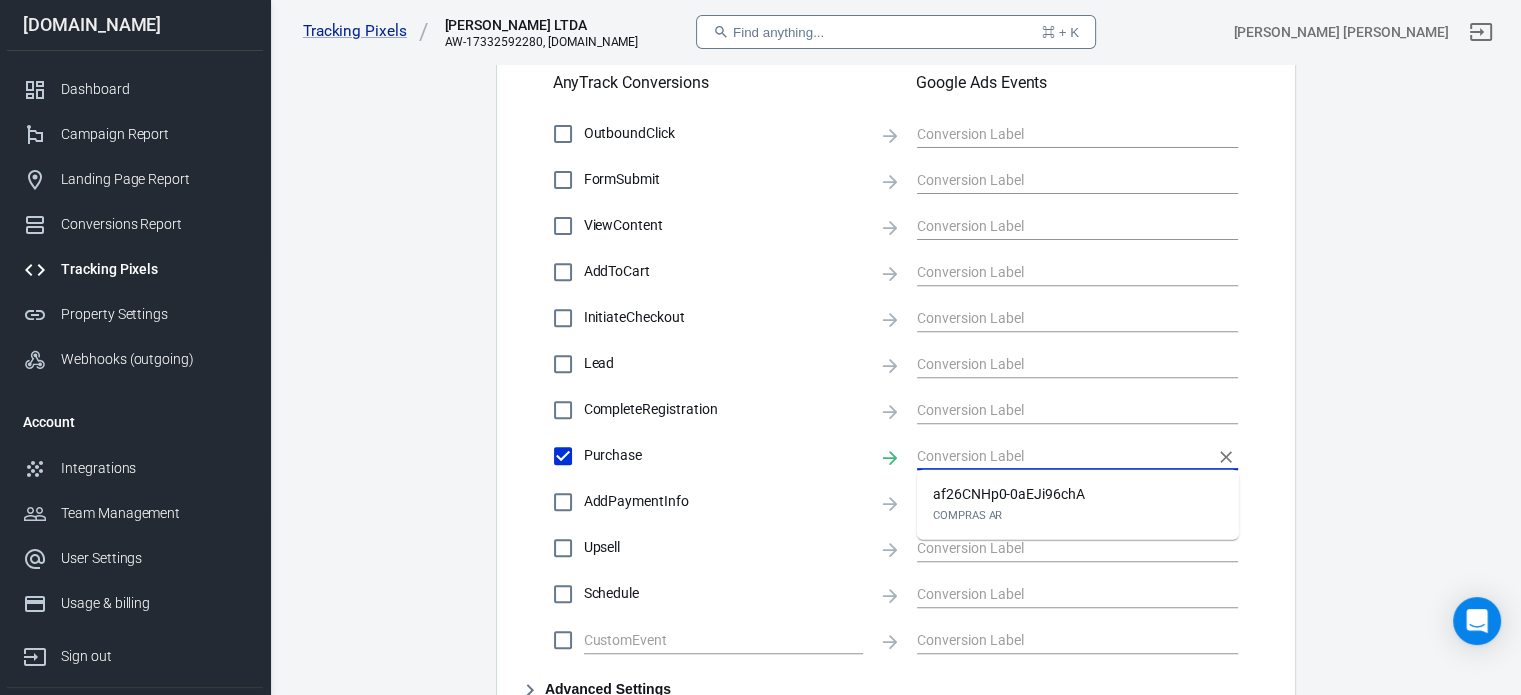 click at bounding box center [1062, 455] 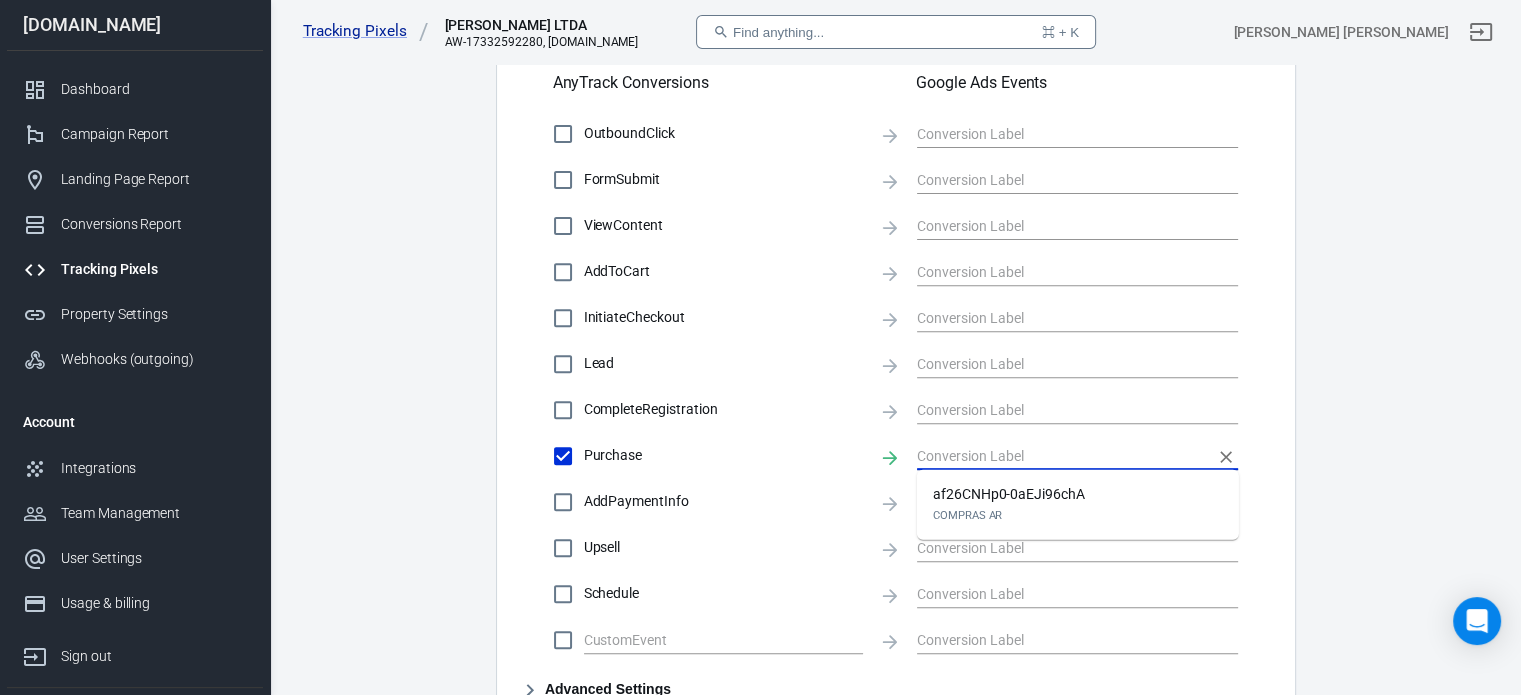 click on "af26CNHp0-0aEJi96chA COMPRAS AR" at bounding box center (1009, 505) 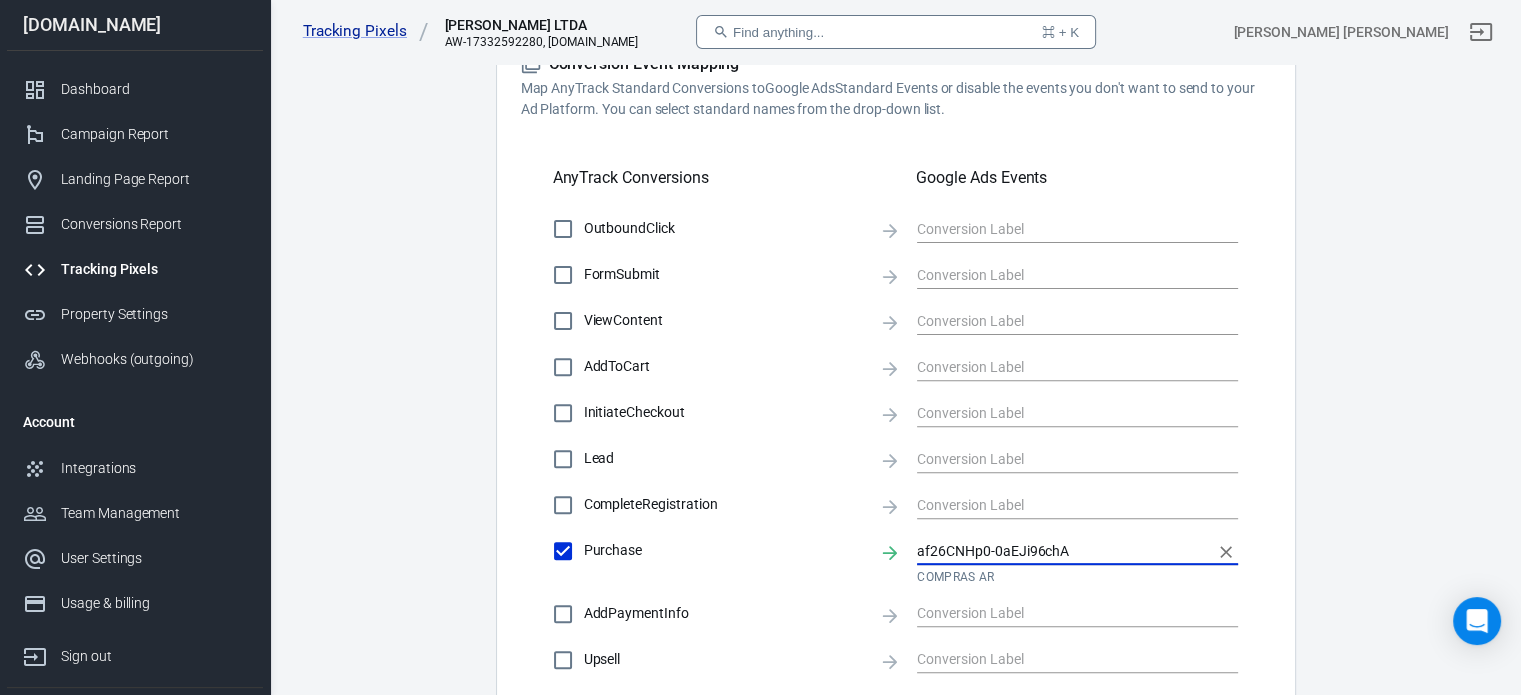 scroll, scrollTop: 951, scrollLeft: 0, axis: vertical 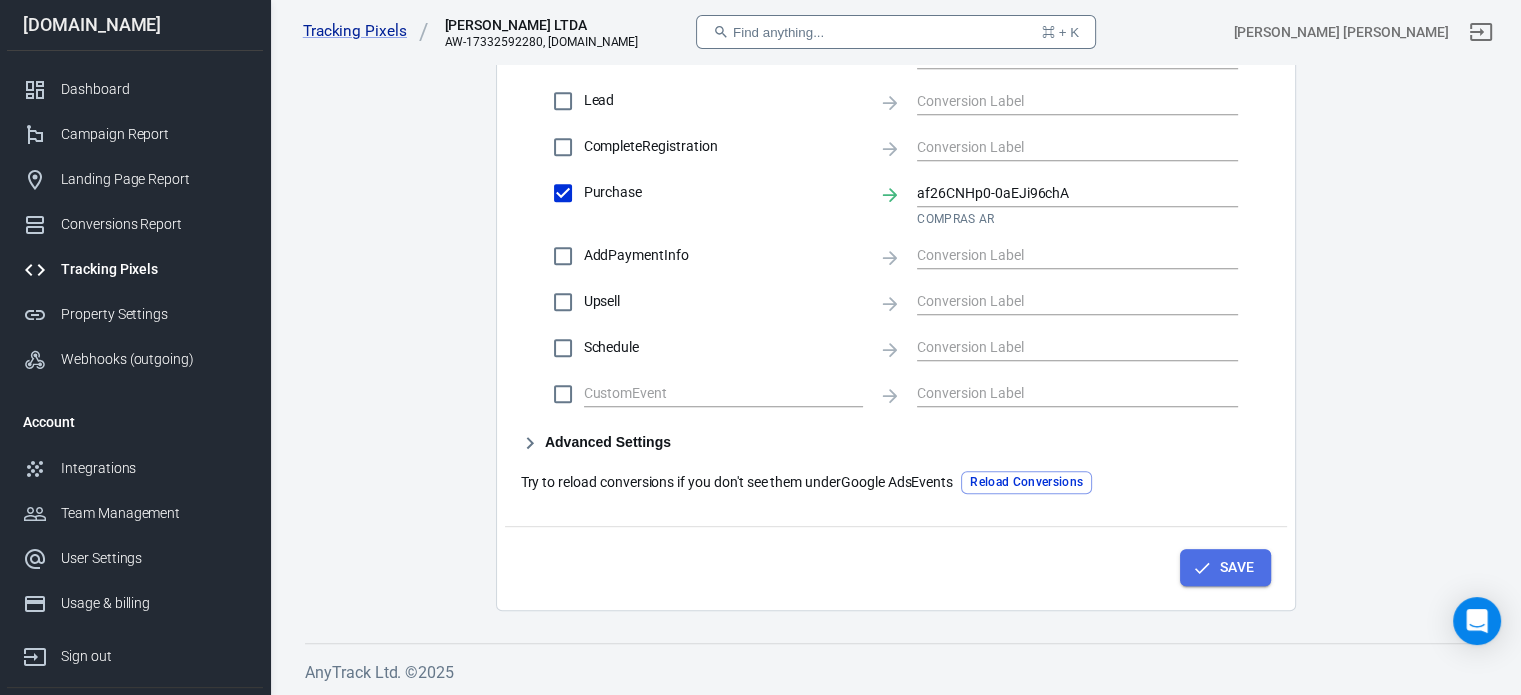 click 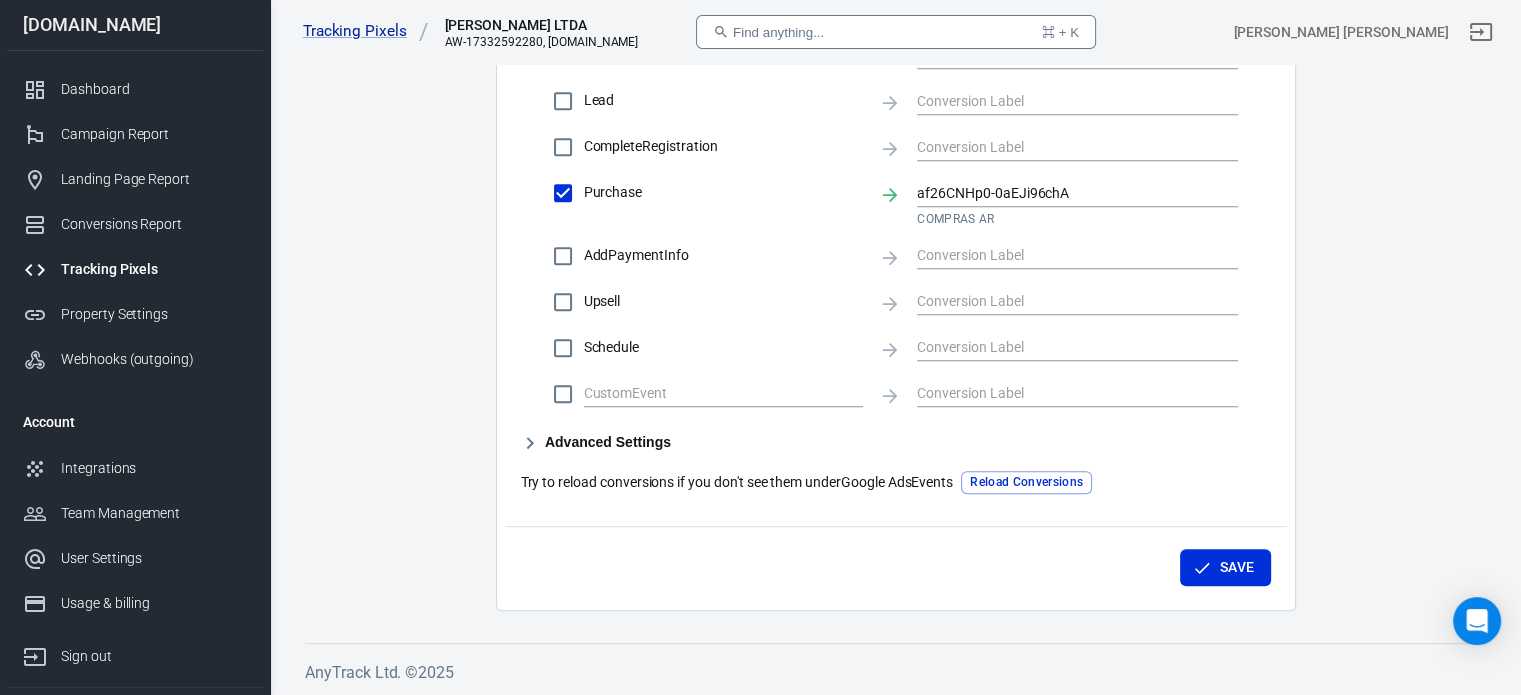 scroll, scrollTop: 343, scrollLeft: 0, axis: vertical 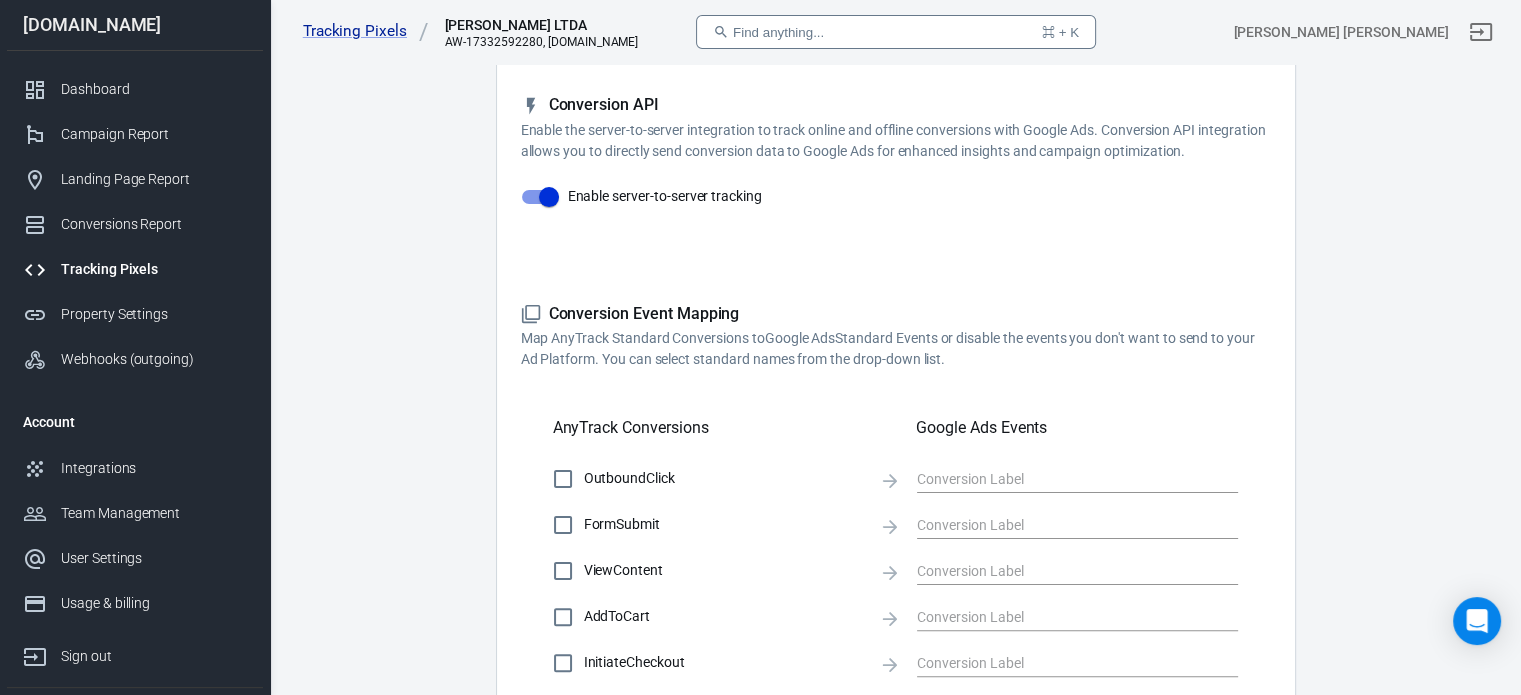 drag, startPoint x: 1485, startPoint y: 263, endPoint x: 1535, endPoint y: 253, distance: 50.990196 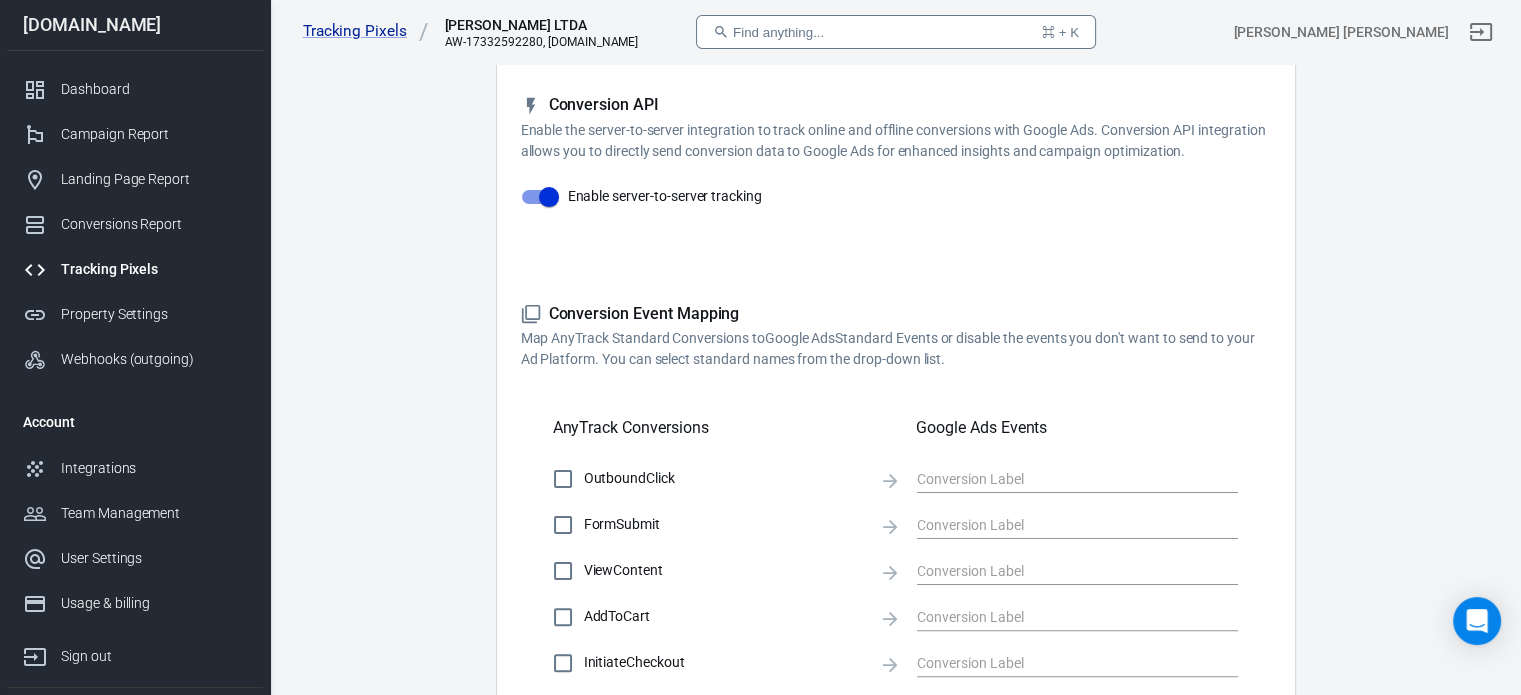 click on "Tracking Pixels [PERSON_NAME] LTDA AW-17332592280, [DOMAIN_NAME] Find anything... ⌘ + K [PERSON_NAME] [PERSON_NAME] [DOMAIN_NAME] Dashboard Campaign Report Landing Page Report Conversions Report Tracking Pixels Property Settings Webhooks (outgoing) Account Integrations Team Management User Settings Usage & billing Sign out Support Documentation and Help Conversions Ads Integration Settings Conversions Settings Account Connection Connect with Google Ads to enable AnyTrack to send conversions to your Google Ads account. Connected Disconnect Reminder: Don't forget to   add the recommended UTM Tracking Template to your ads   and verify your ads settings. Event Deduplication Disable or remove any TikTok Pixel Code from your website in order to benefit from accurate Conversion Deduplication. Conversion API Enable server-to-server tracking Please Note:   Learn more »   Conversion Event Mapping Map AnyTrack Standard Conversions to  Google Ads AnyTrack Conversions Google Ads Events OutboundClick FormSubmit" at bounding box center [760, 481] 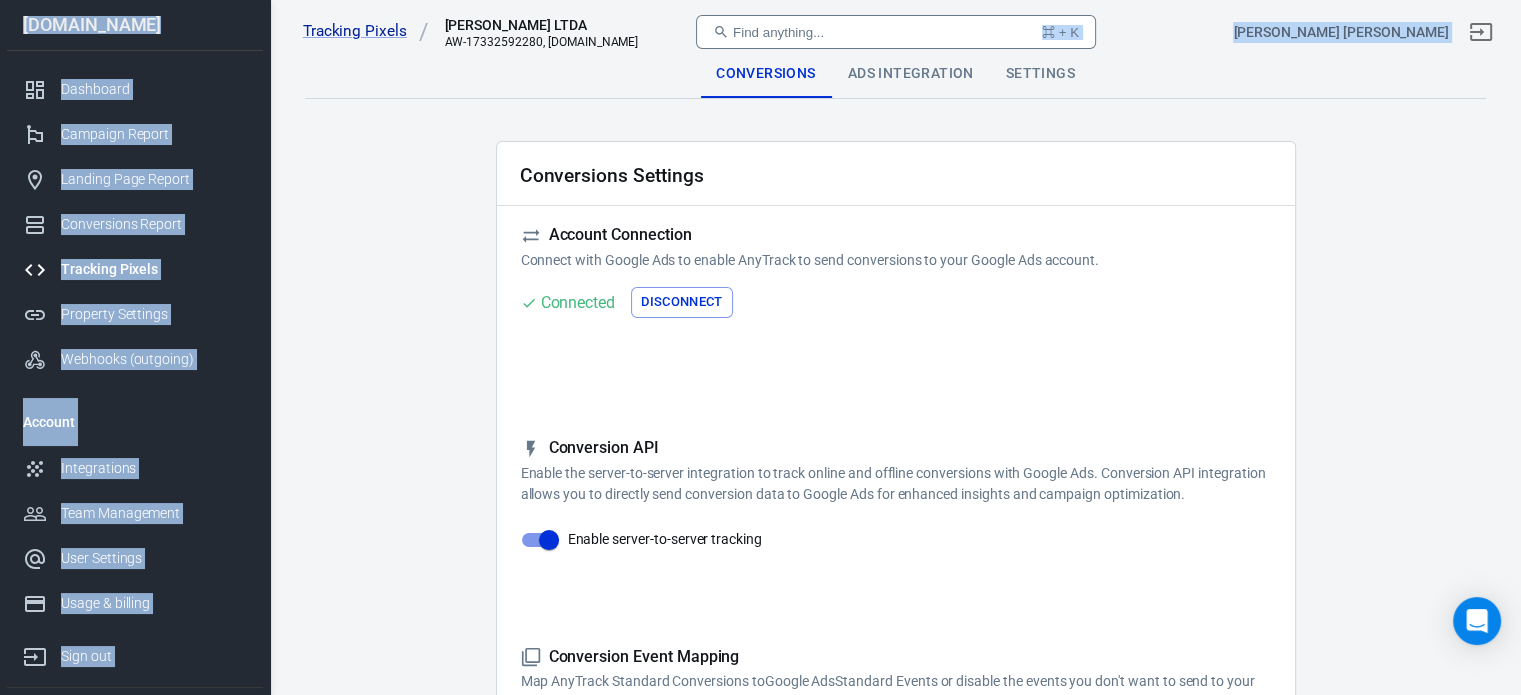 click on "Tracking Pixels [PERSON_NAME] LTDA AW-17332592280, [DOMAIN_NAME] Find anything... ⌘ + K [PERSON_NAME] [PERSON_NAME] [DOMAIN_NAME] Dashboard Campaign Report Landing Page Report Conversions Report Tracking Pixels Property Settings Webhooks (outgoing) Account Integrations Team Management User Settings Usage & billing Sign out Support Documentation and Help Conversions Ads Integration Settings Conversions Settings Account Connection Connect with Google Ads to enable AnyTrack to send conversions to your Google Ads account. Connected Disconnect Reminder: Don't forget to   add the recommended UTM Tracking Template to your ads   and verify your ads settings. Event Deduplication Disable or remove any TikTok Pixel Code from your website in order to benefit from accurate Conversion Deduplication. Conversion API Enable server-to-server tracking Please Note:   Learn more »   Conversion Event Mapping Map AnyTrack Standard Conversions to  Google Ads AnyTrack Conversions Google Ads Events OutboundClick FormSubmit ViewContent Lead" at bounding box center (760, 856) 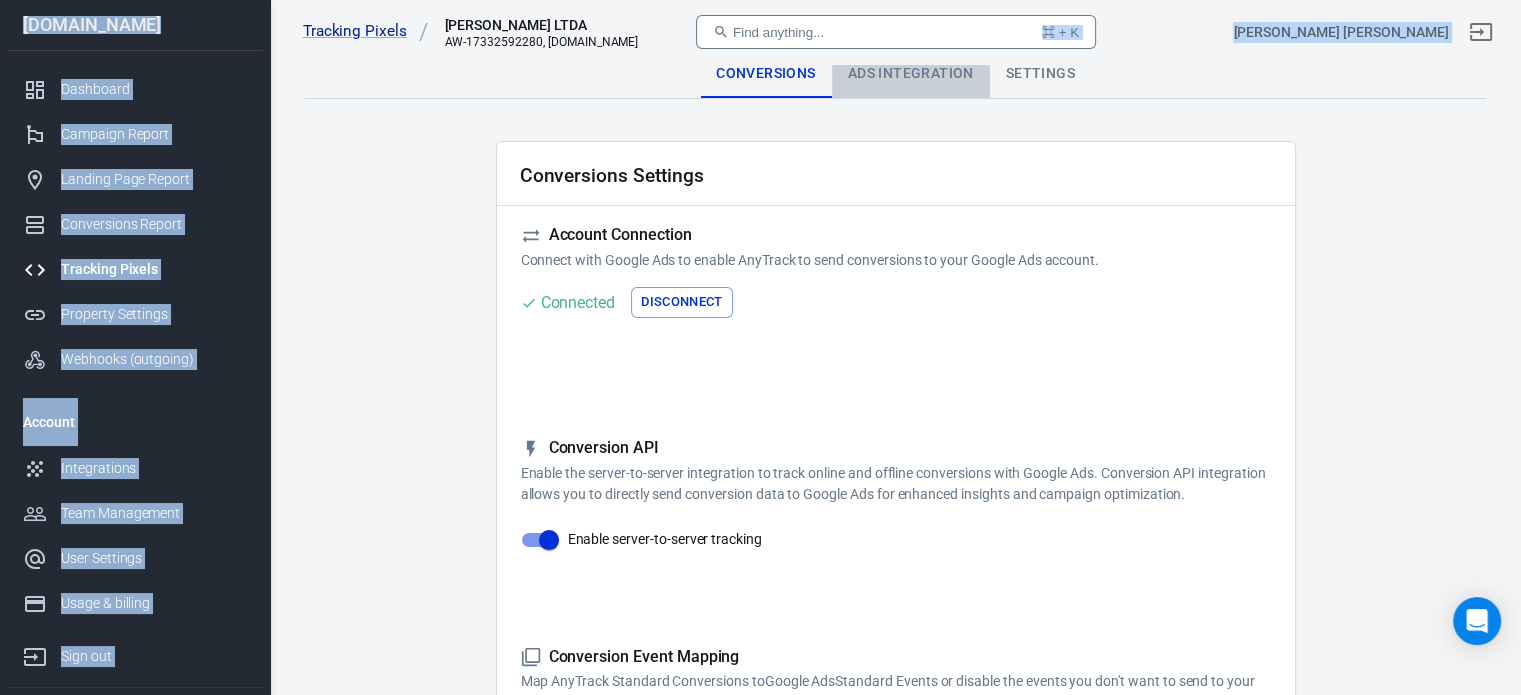 click on "Ads Integration" at bounding box center (911, 74) 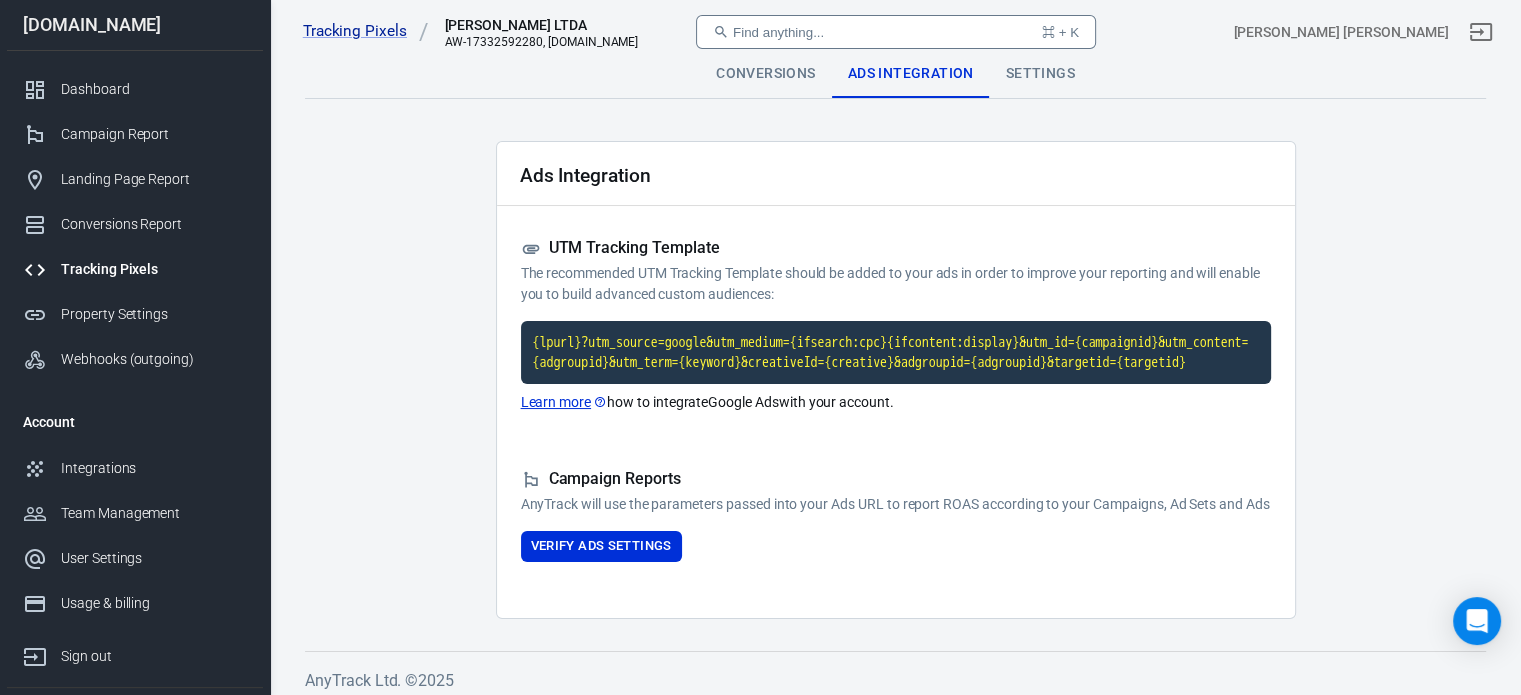 click on "Ads Integration" at bounding box center [896, 174] 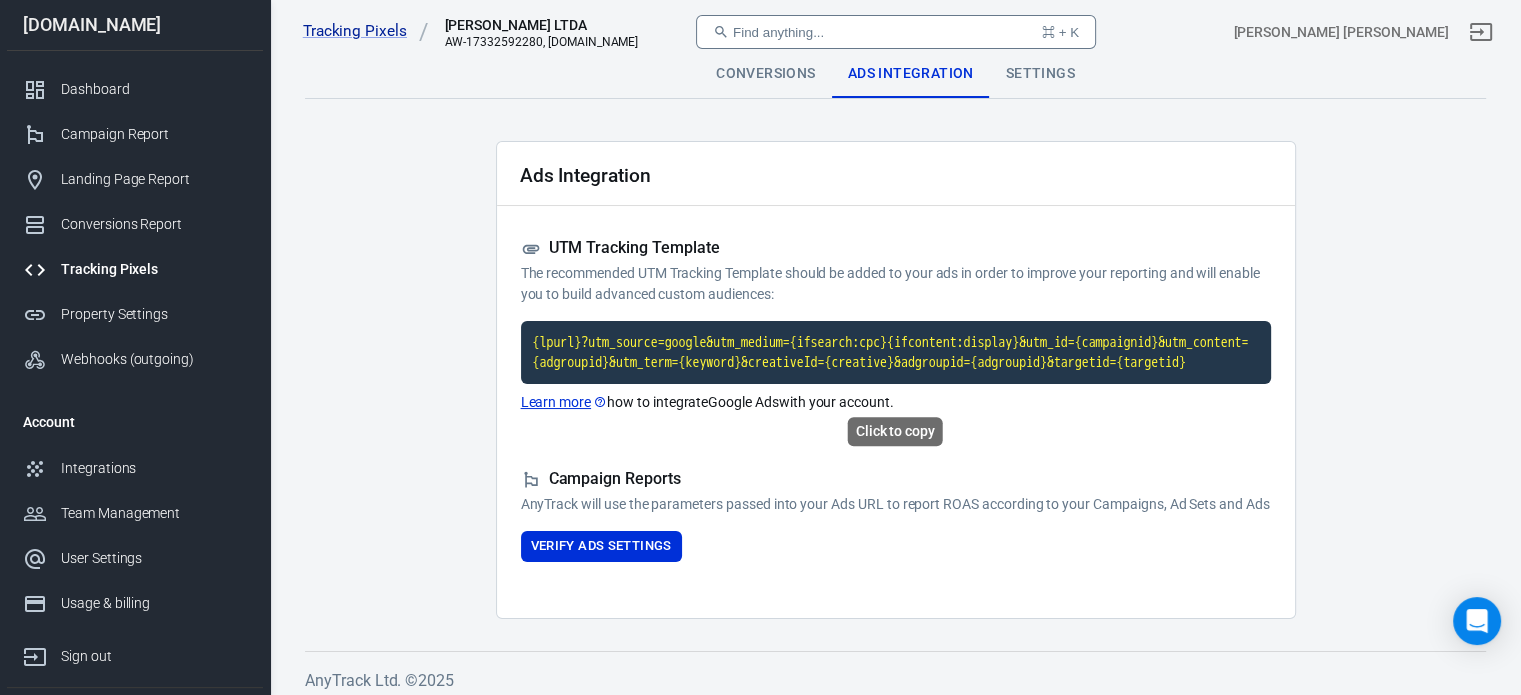 click on "{lpurl}?utm_source=google&utm_medium={ifsearch:cpc}{ifcontent:display}&utm_id={campaignid}&utm_content={adgroupid}&utm_term={keyword}&creativeId={creative}&adgroupid={adgroupid}&targetid={targetid}" at bounding box center [896, 352] 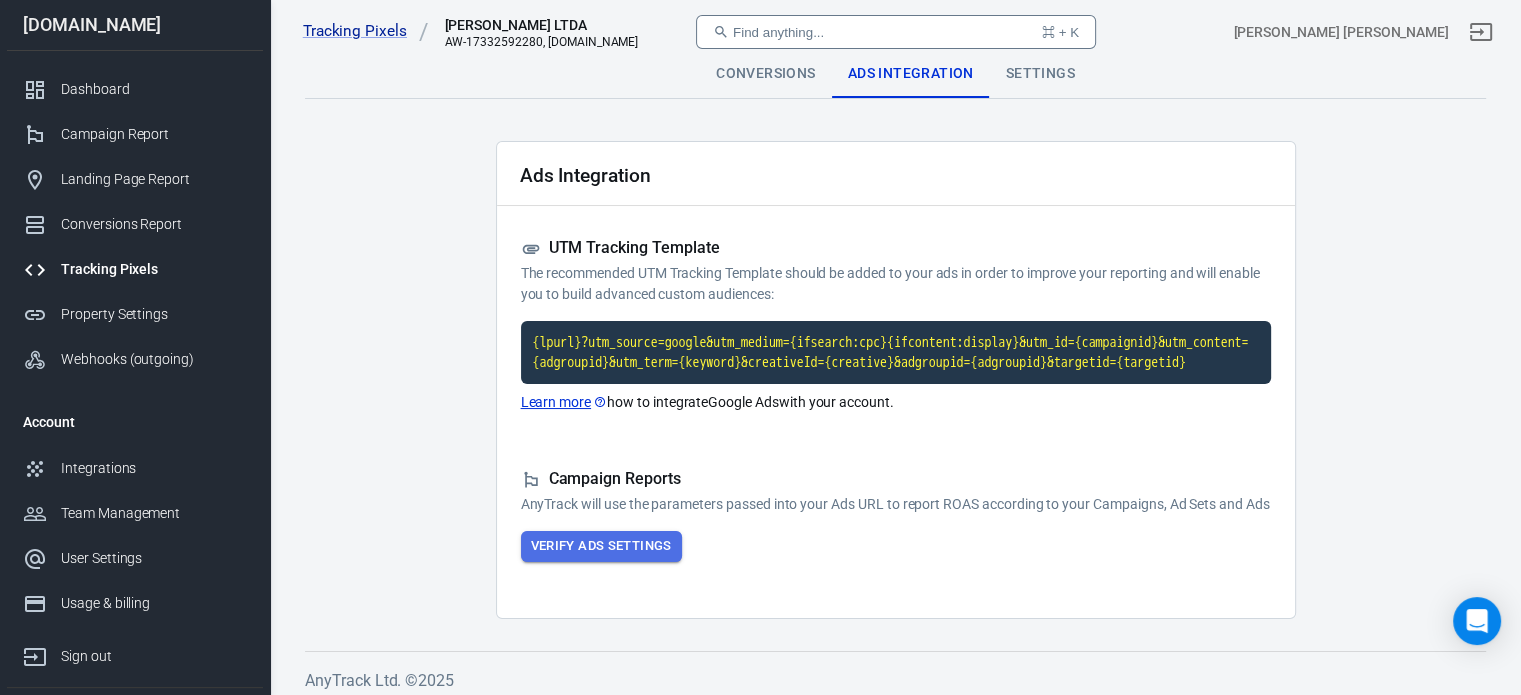 click on "Verify Ads Settings" at bounding box center [601, 546] 